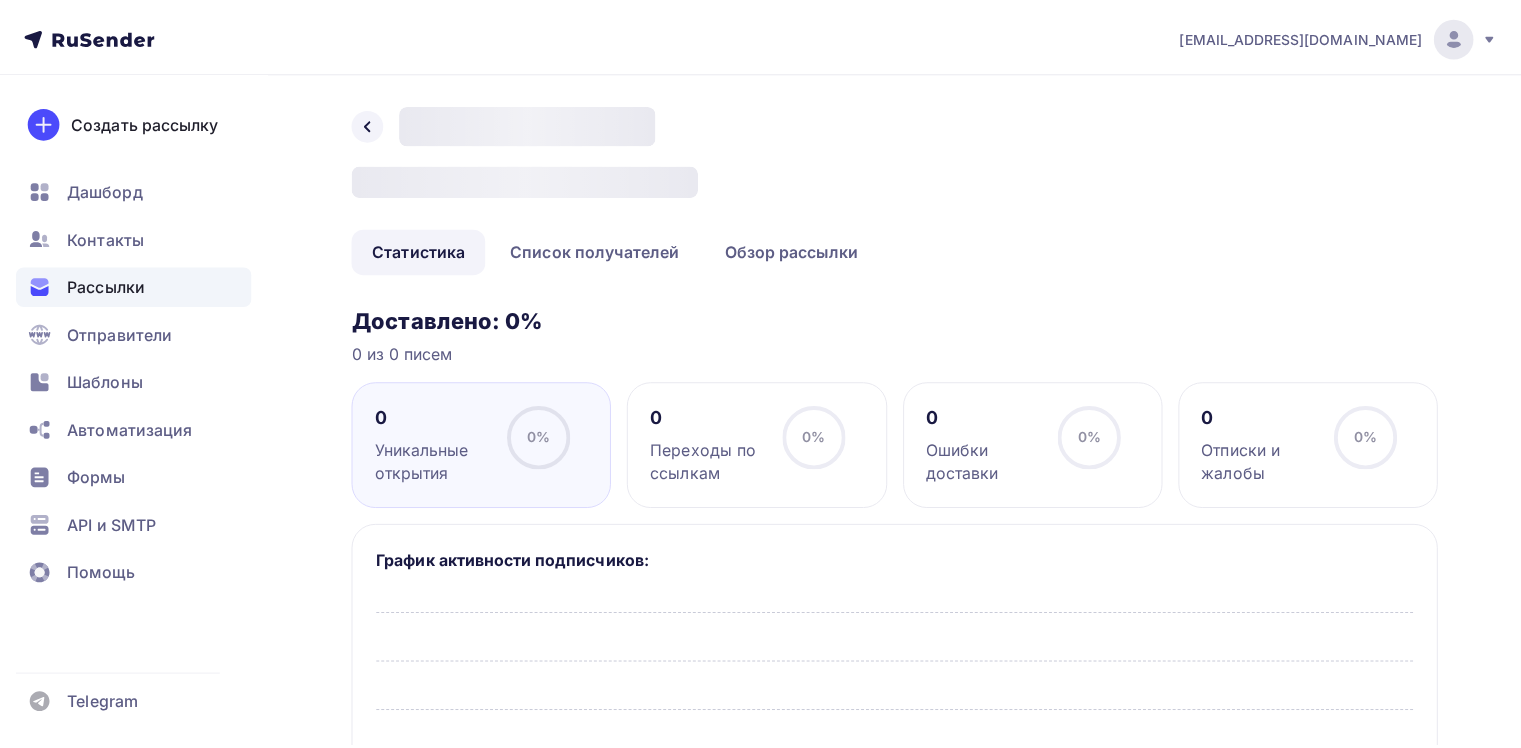 scroll, scrollTop: 0, scrollLeft: 0, axis: both 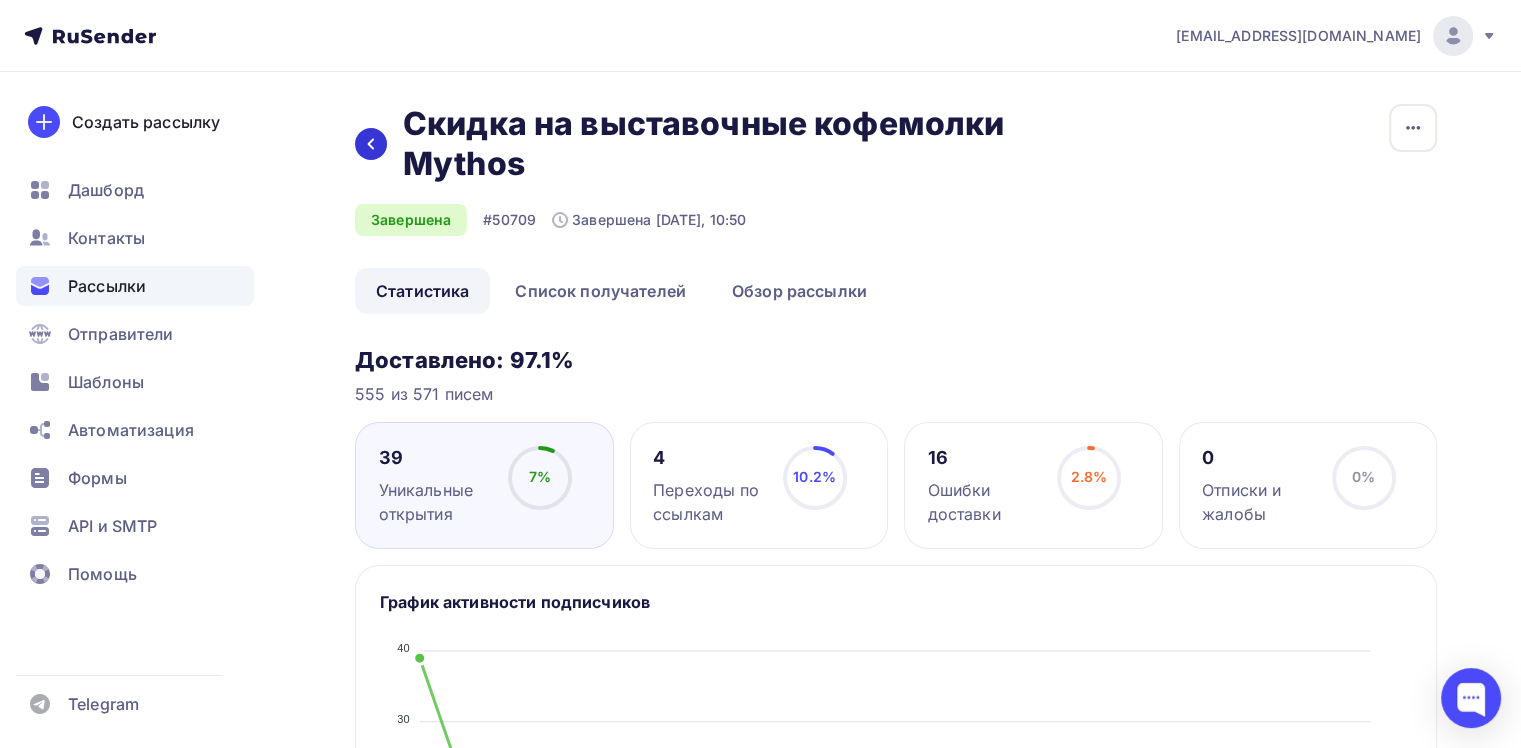 click 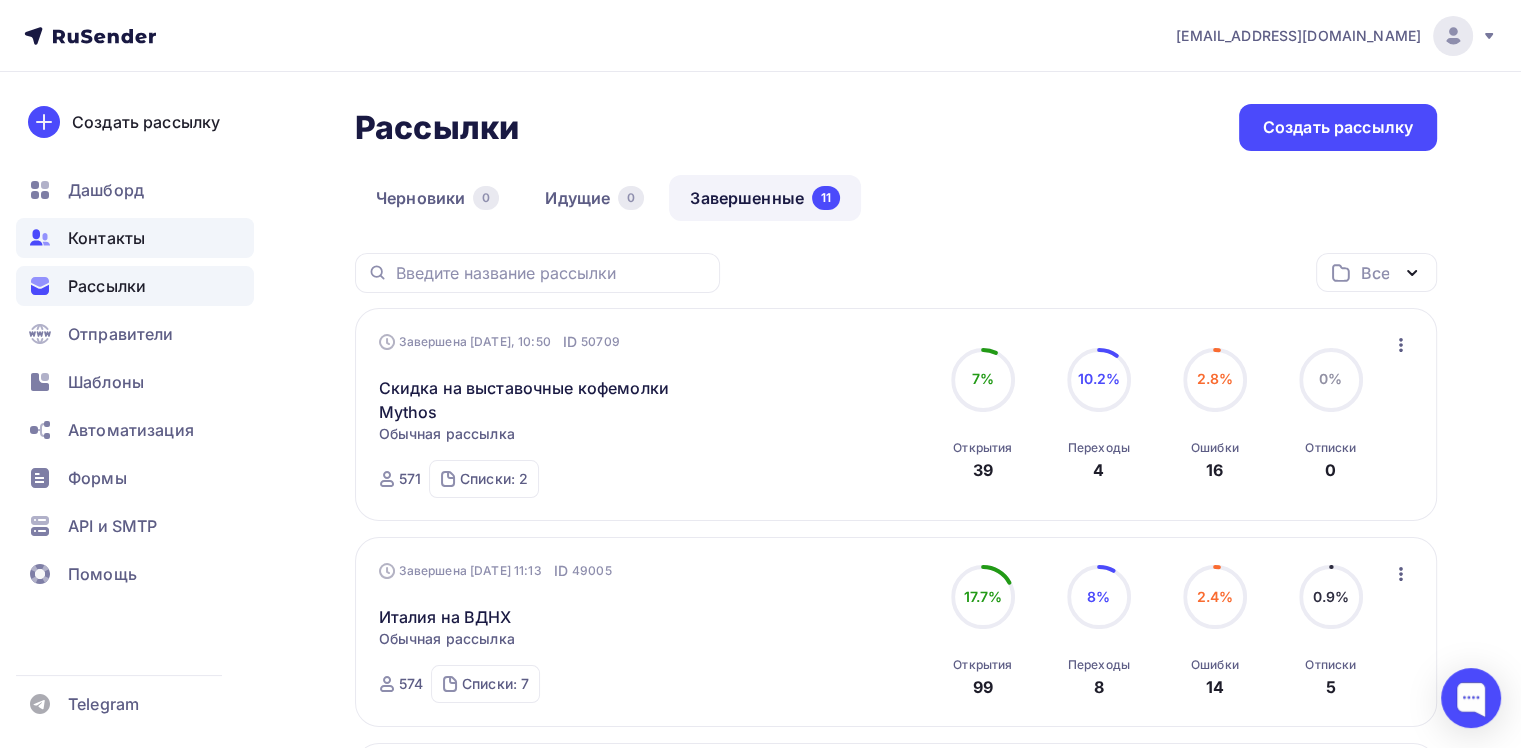 click on "Контакты" at bounding box center [106, 238] 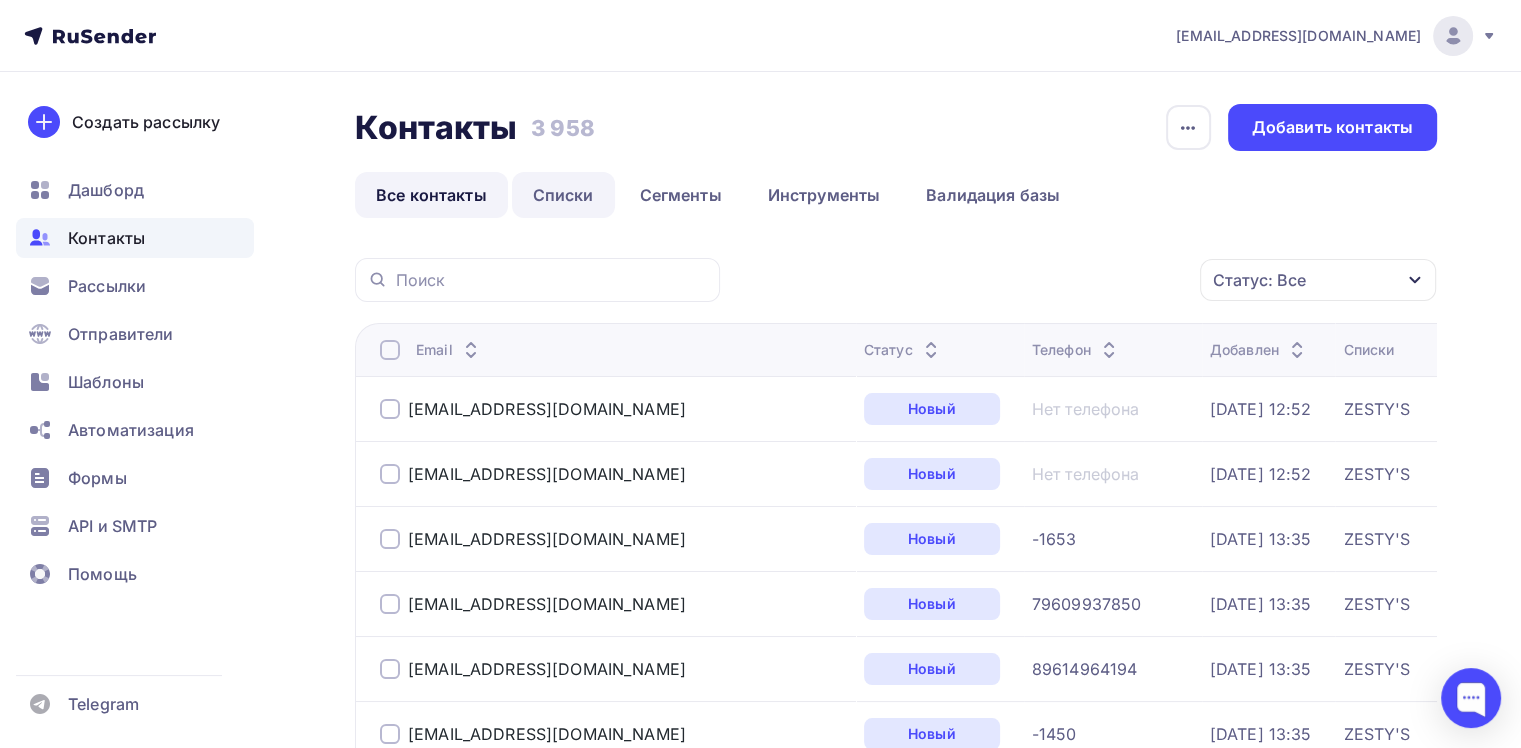 click on "Списки" at bounding box center (563, 195) 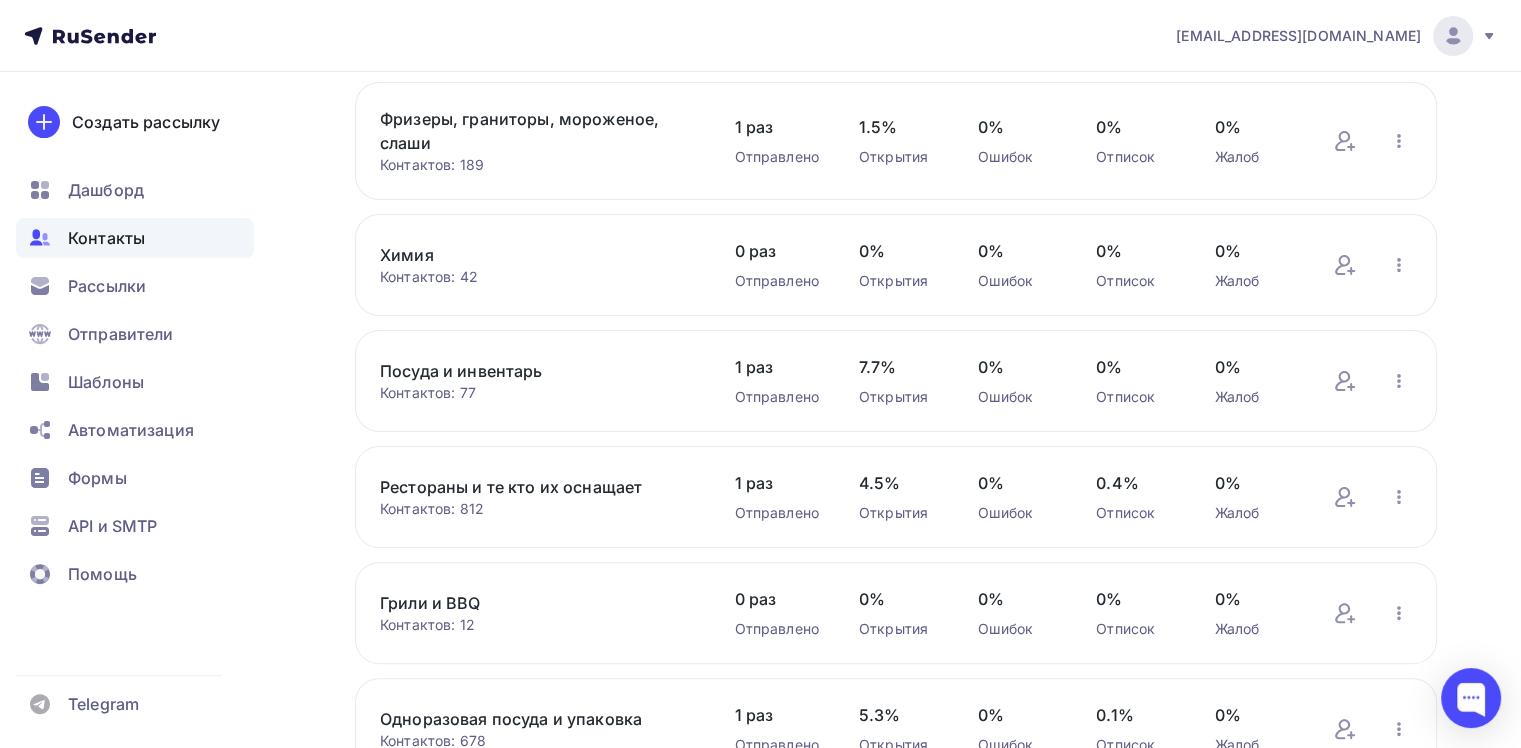 scroll, scrollTop: 700, scrollLeft: 0, axis: vertical 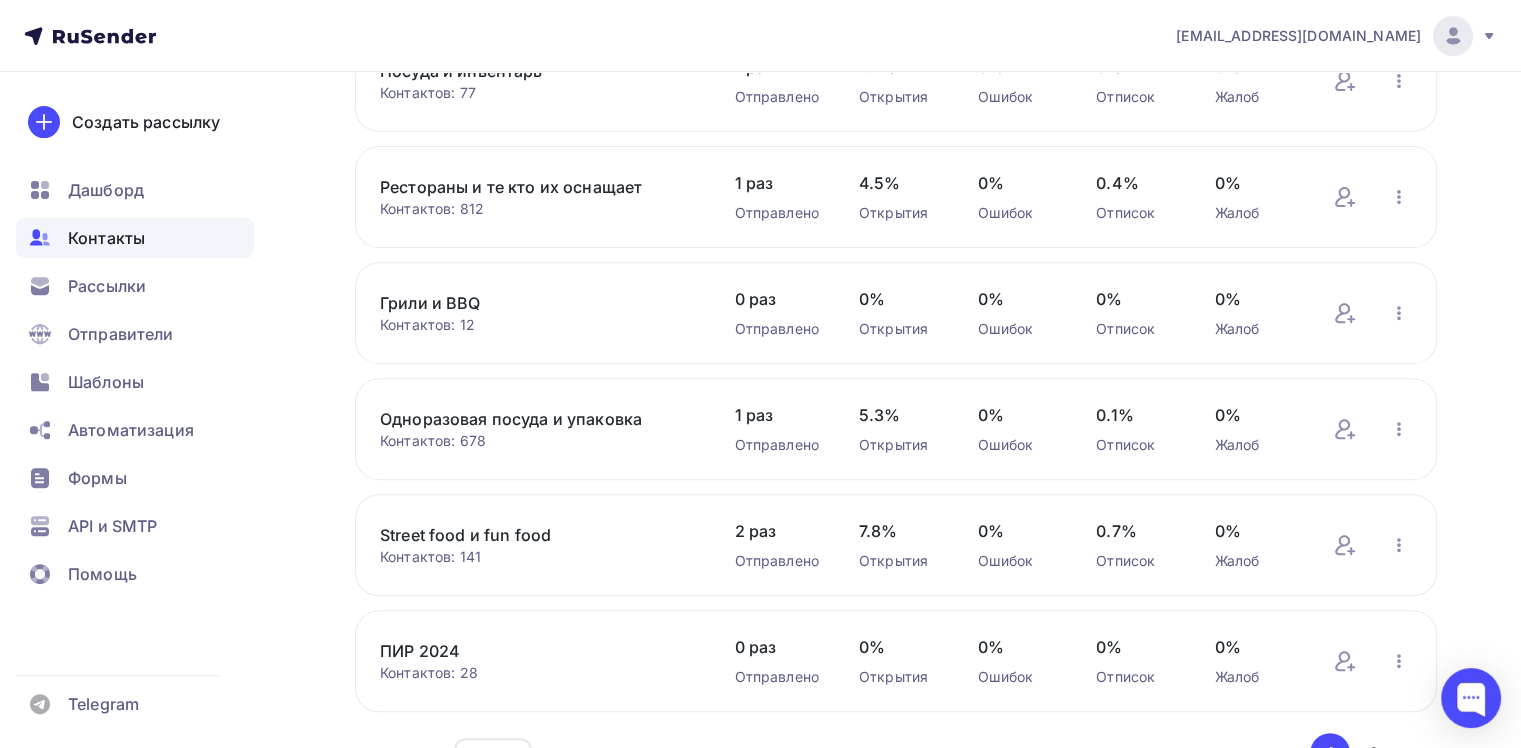 drag, startPoint x: 501, startPoint y: 438, endPoint x: 456, endPoint y: 439, distance: 45.01111 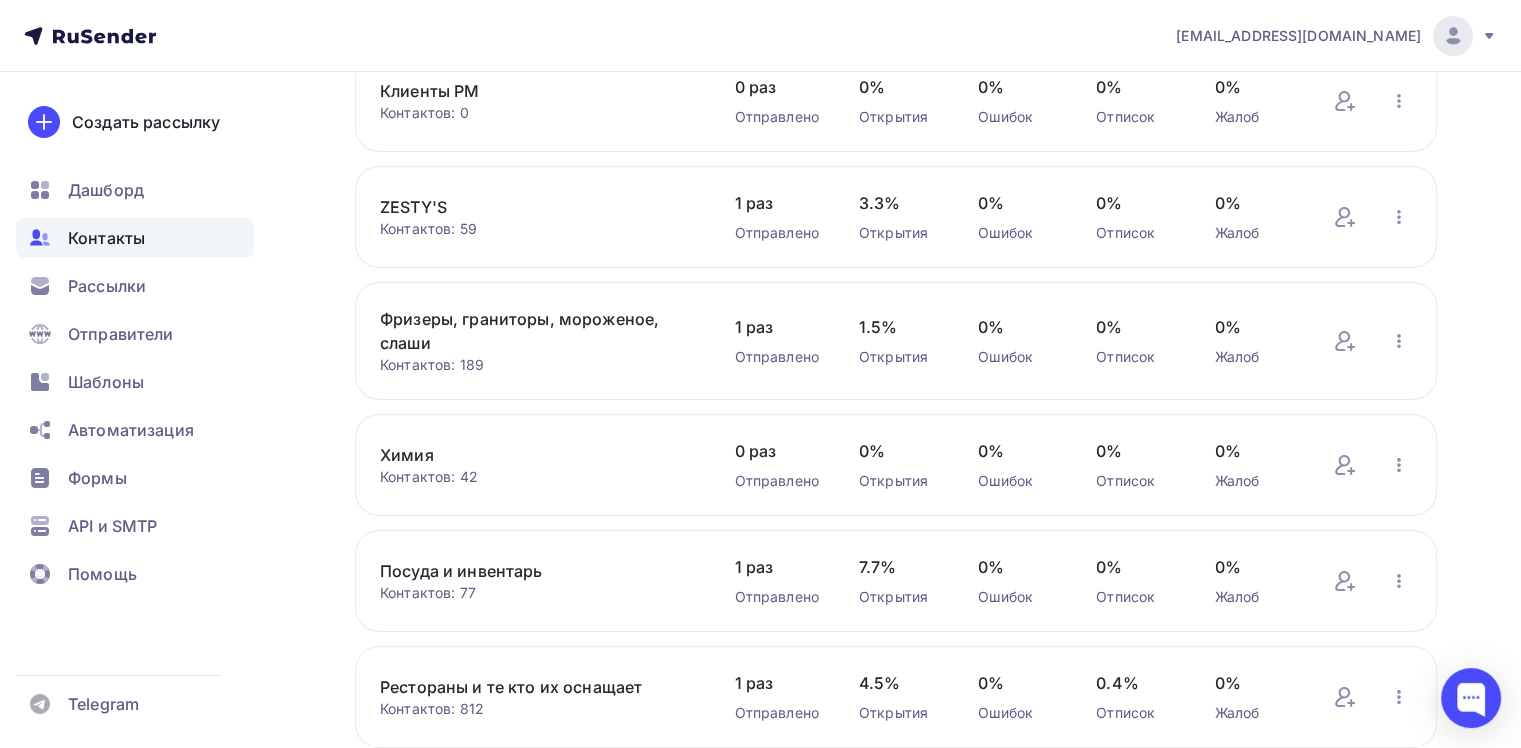 scroll, scrollTop: 600, scrollLeft: 0, axis: vertical 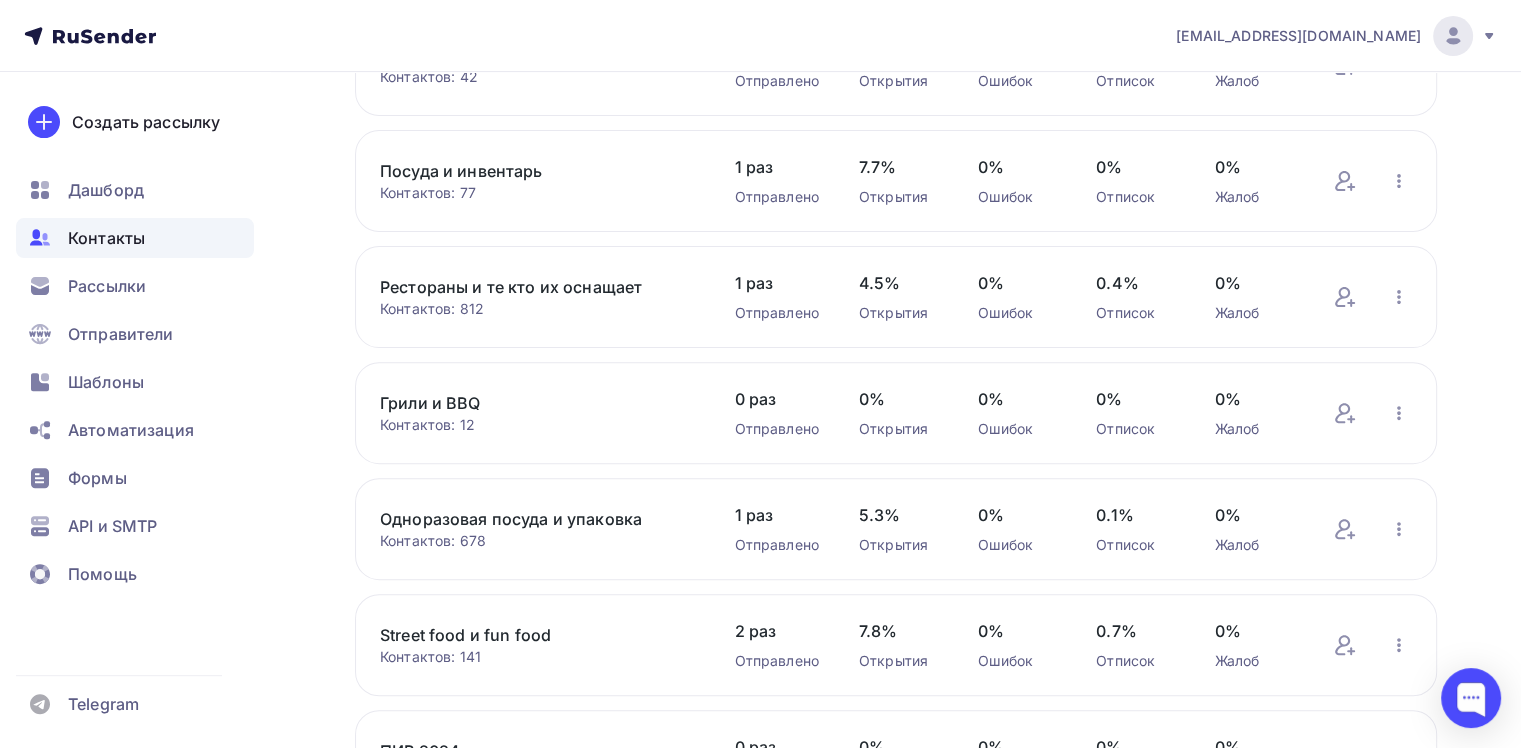 drag, startPoint x: 480, startPoint y: 535, endPoint x: 464, endPoint y: 539, distance: 16.492422 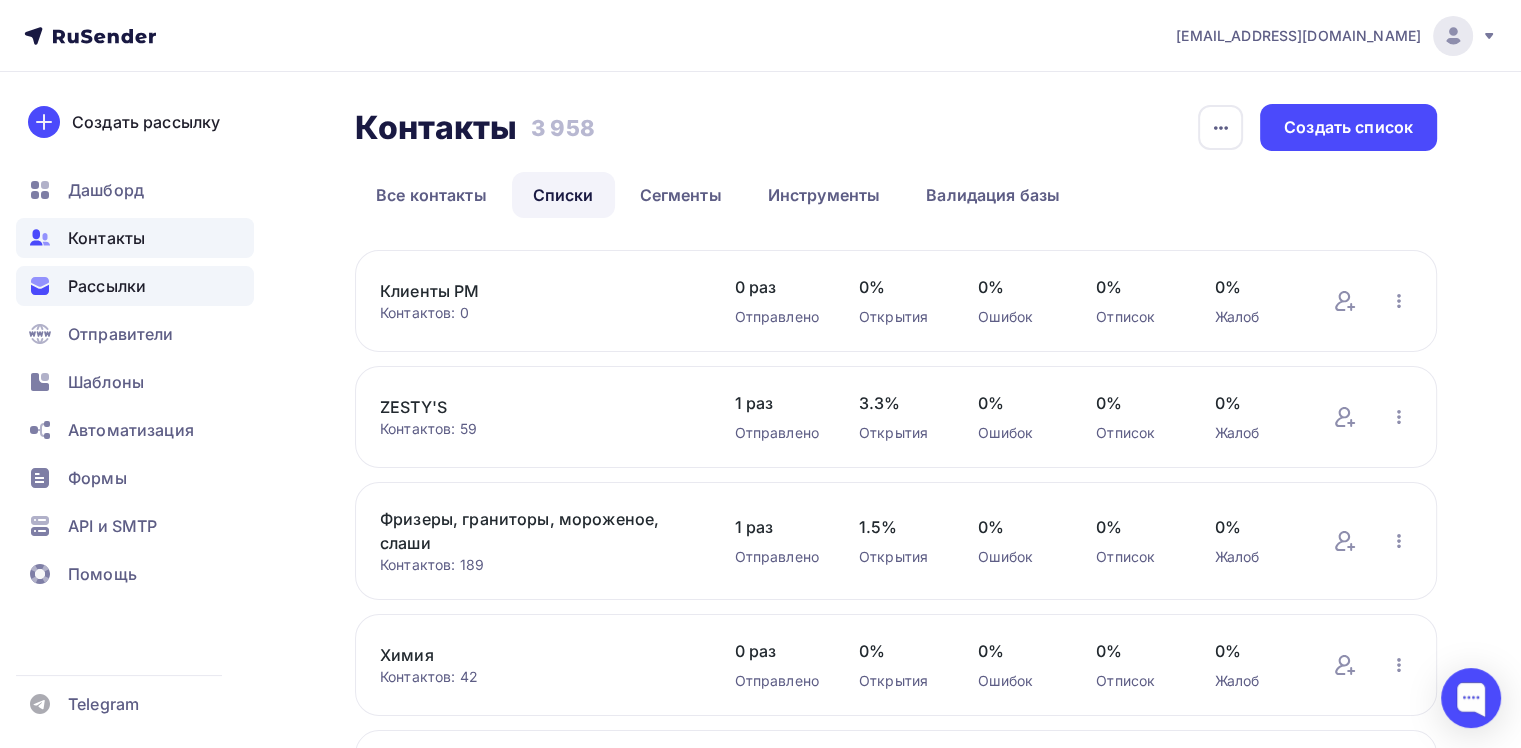 click on "Рассылки" at bounding box center [135, 286] 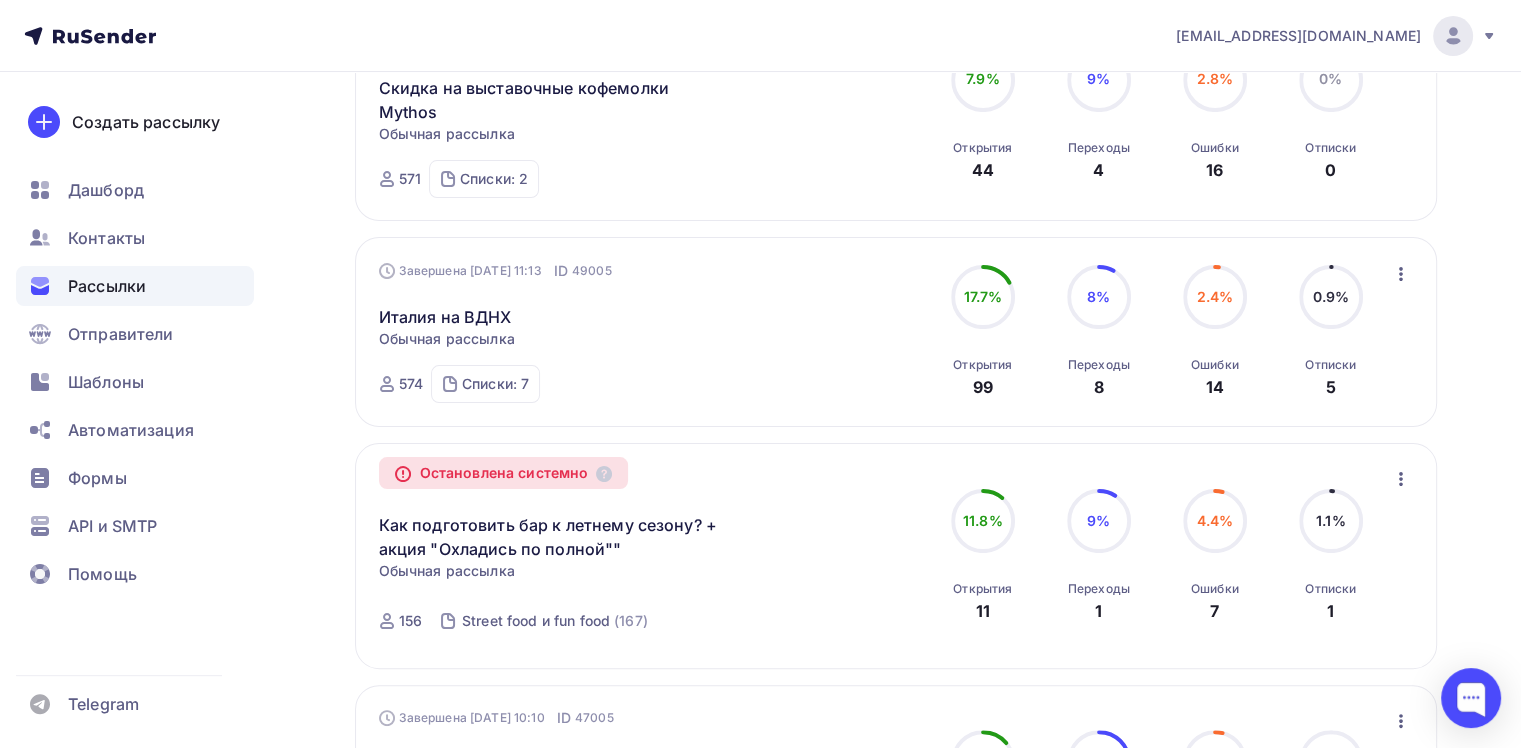 scroll, scrollTop: 200, scrollLeft: 0, axis: vertical 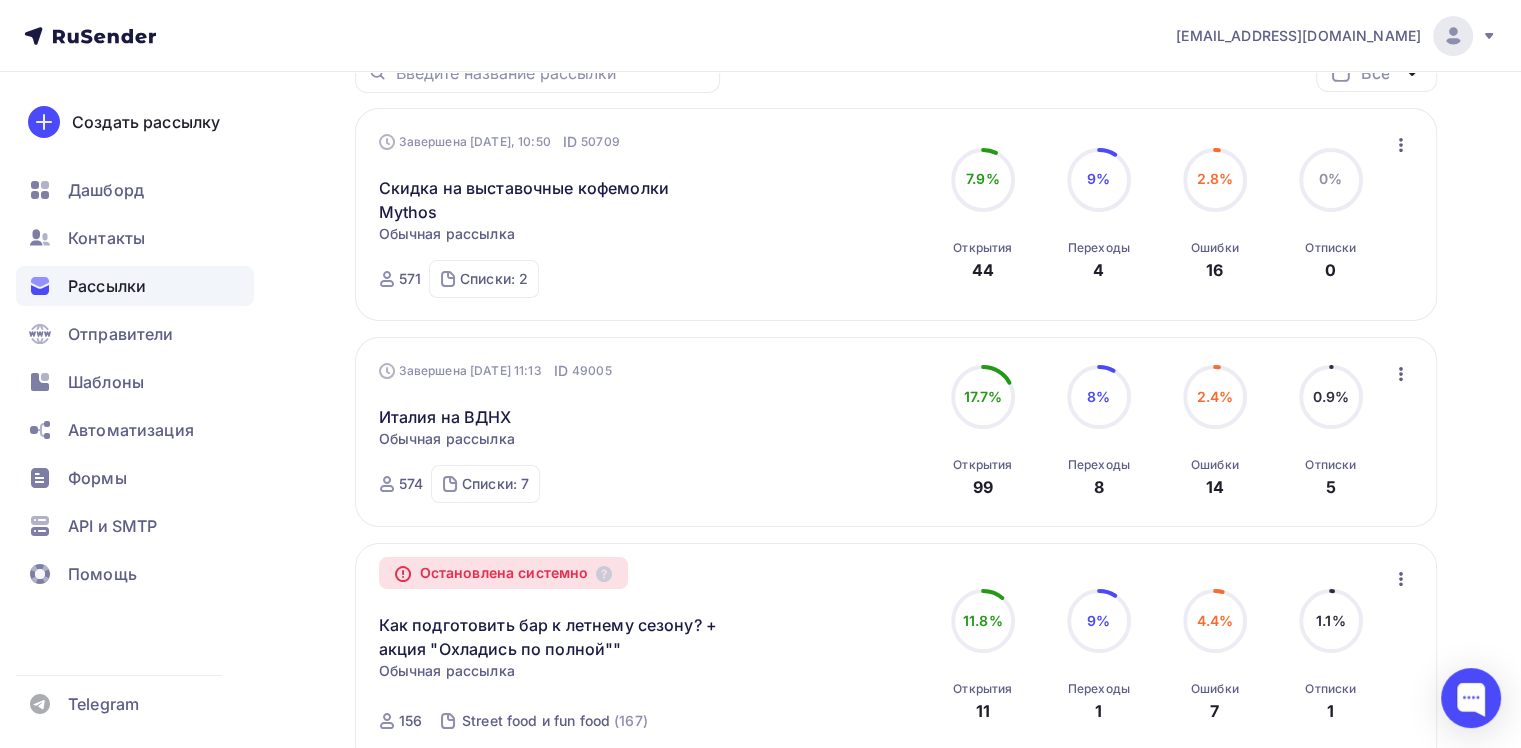 drag, startPoint x: 397, startPoint y: 481, endPoint x: 430, endPoint y: 475, distance: 33.54102 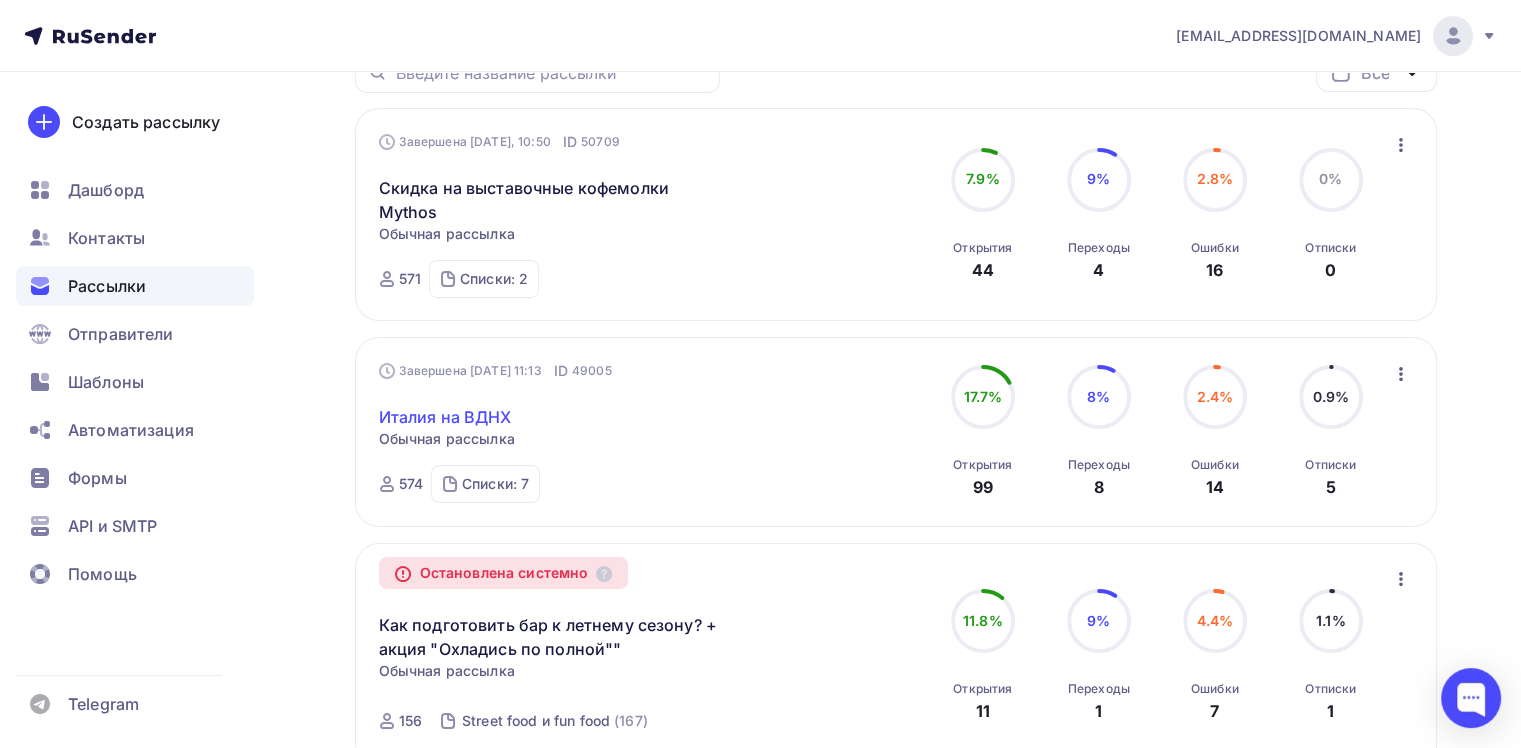 click on "Италия на ВДНХ" at bounding box center (445, 417) 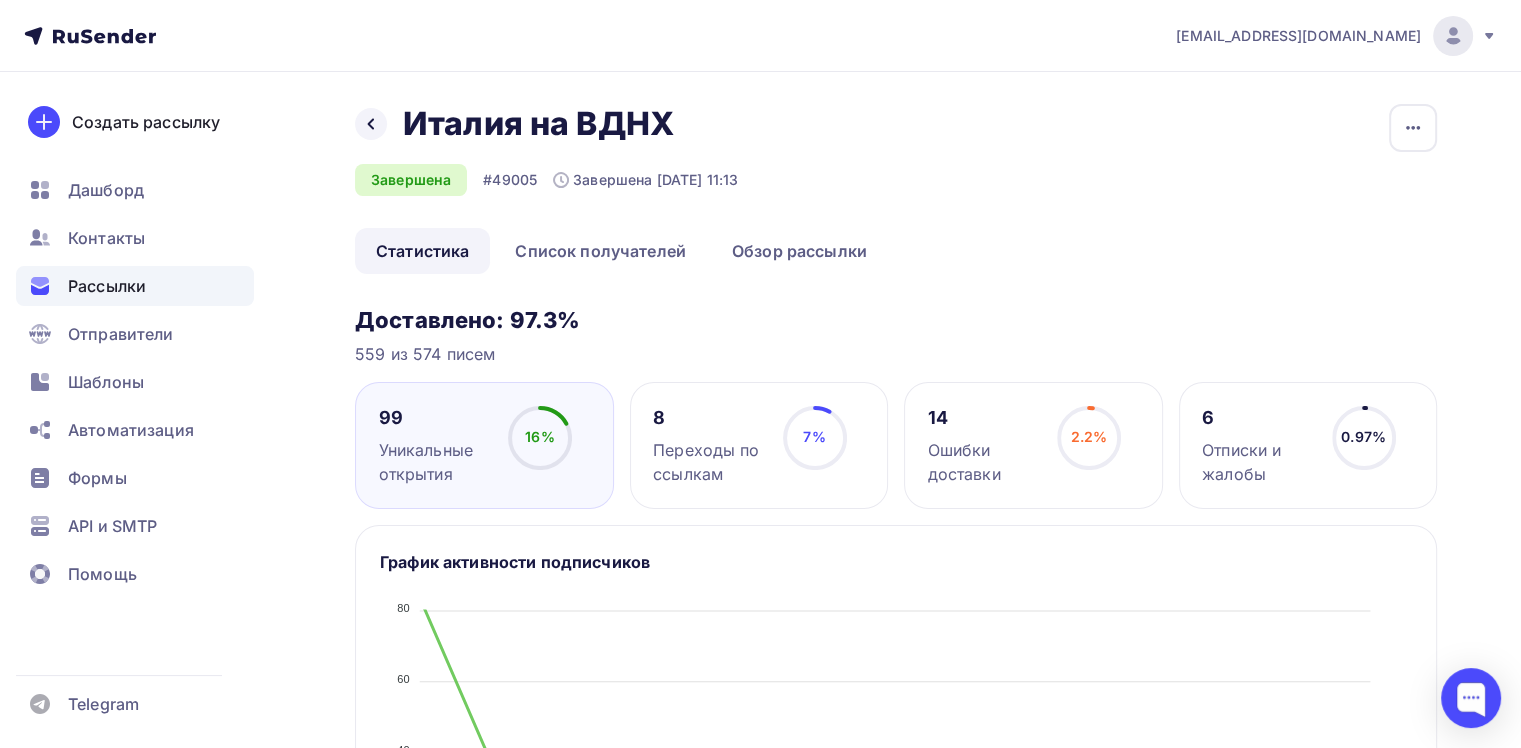 scroll, scrollTop: 200, scrollLeft: 0, axis: vertical 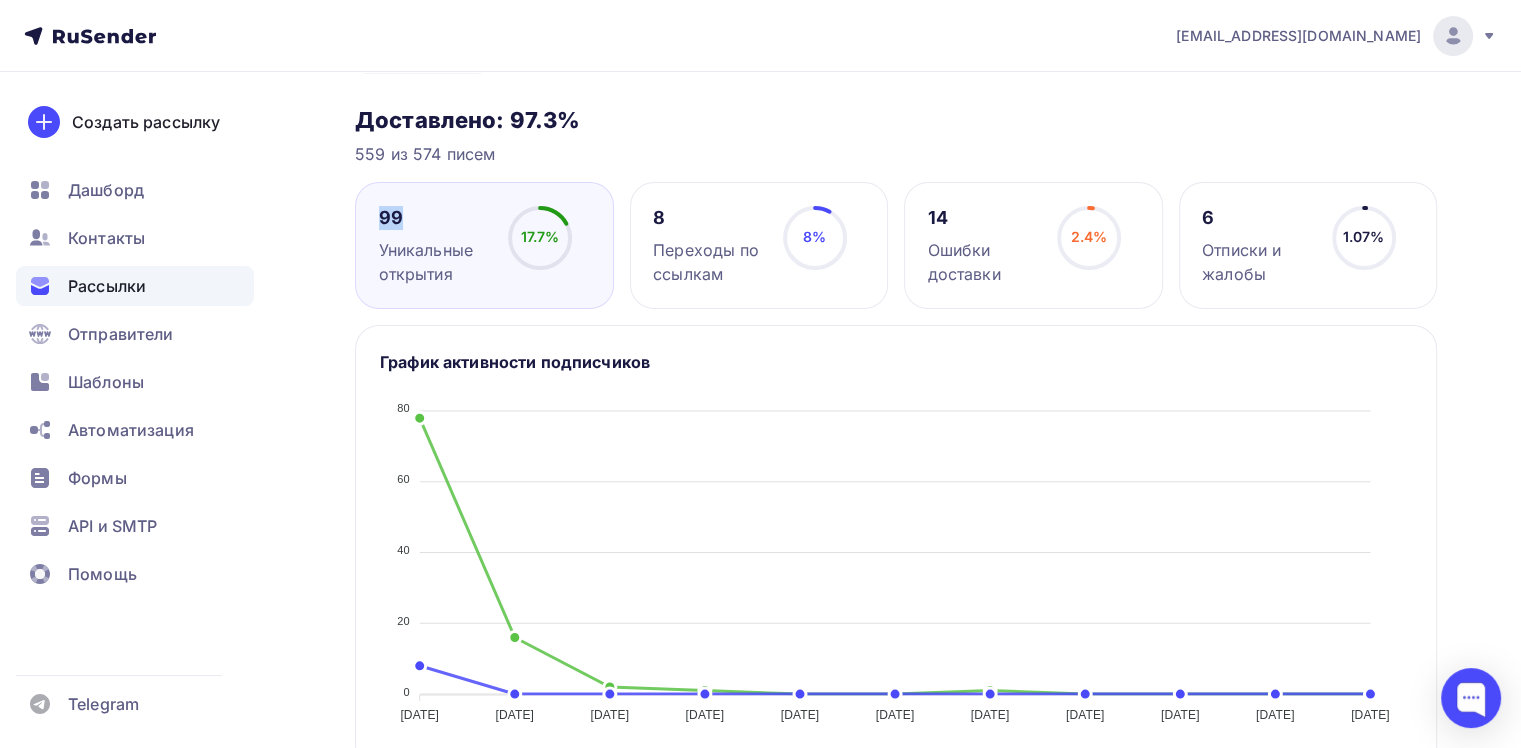 drag, startPoint x: 390, startPoint y: 220, endPoint x: 369, endPoint y: 220, distance: 21 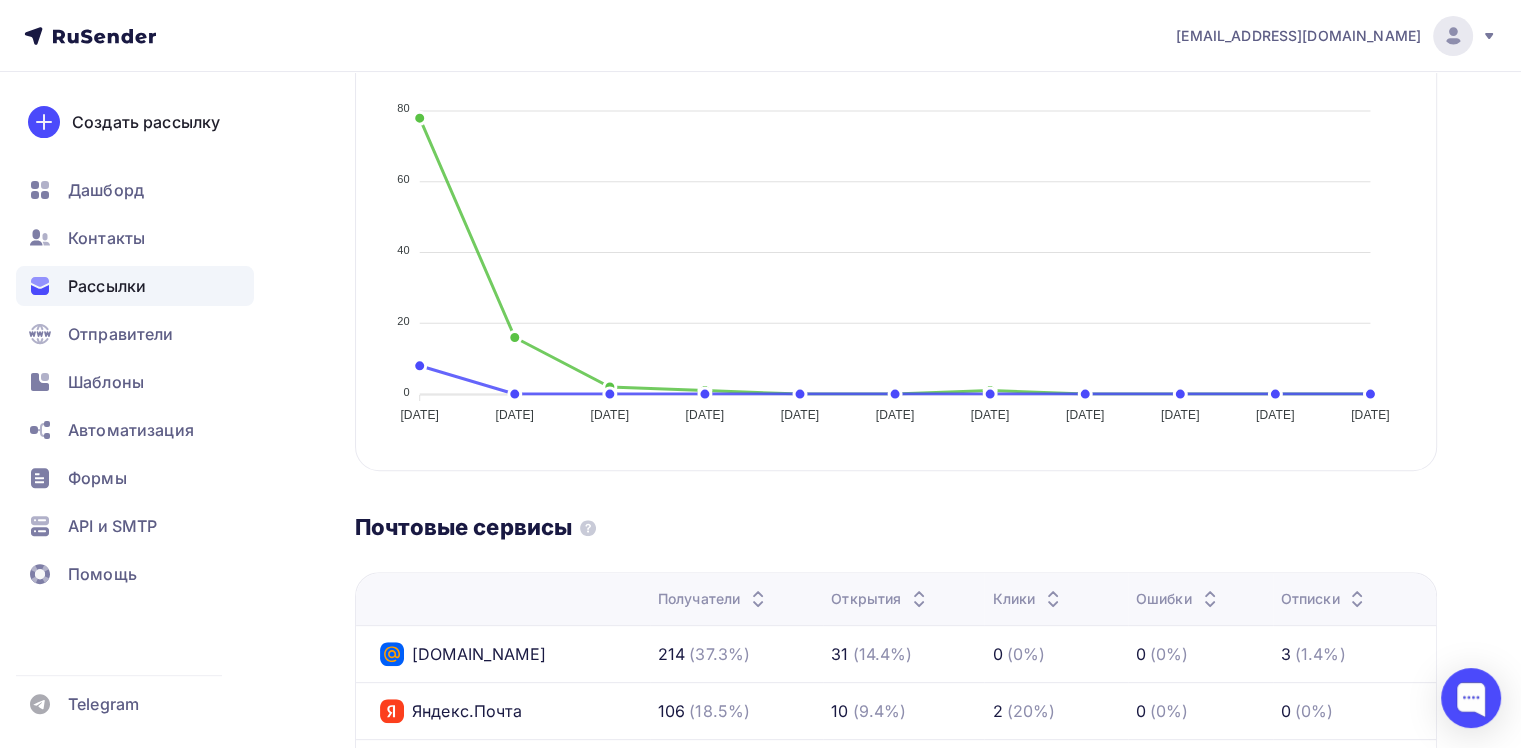 scroll, scrollTop: 100, scrollLeft: 0, axis: vertical 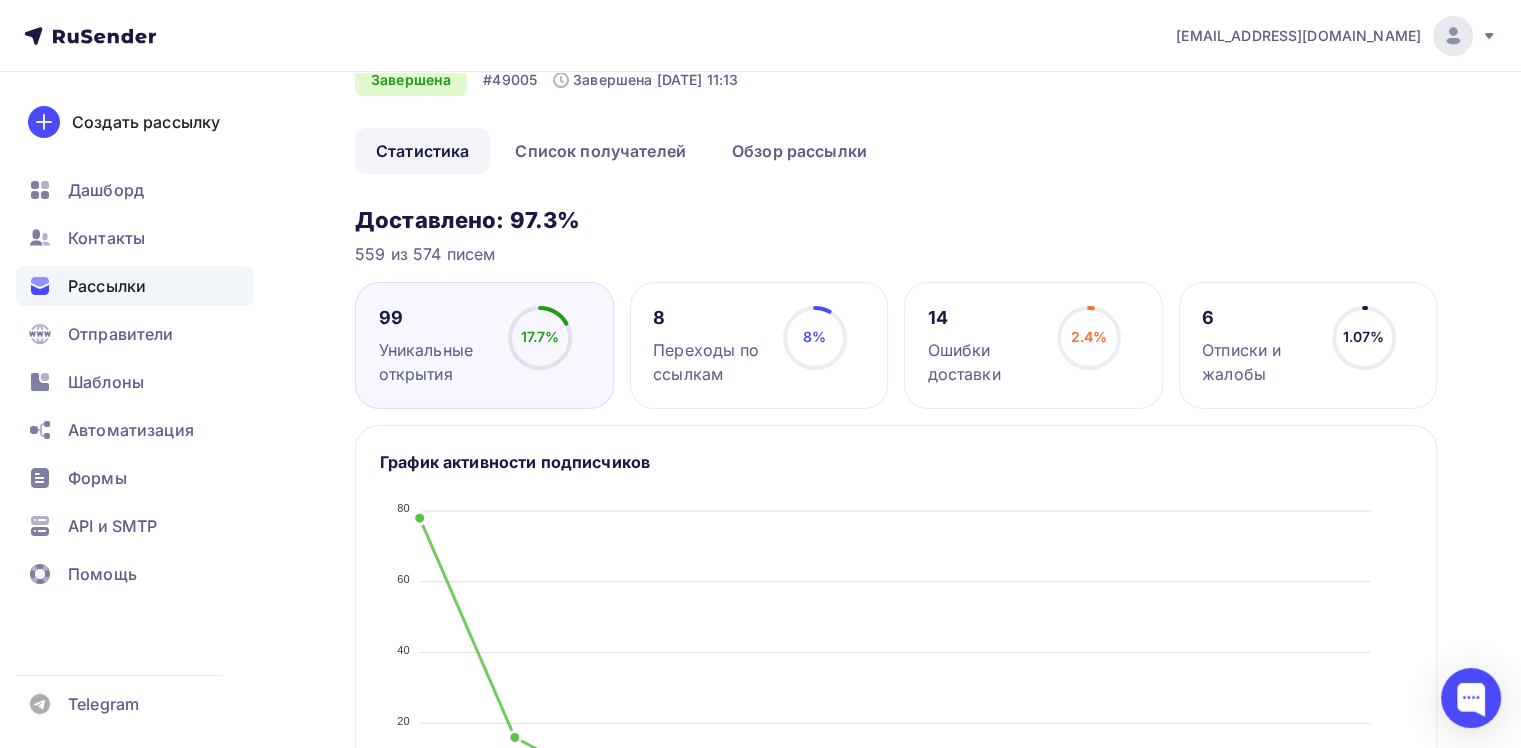 click on "Переходы по ссылкам" at bounding box center (709, 362) 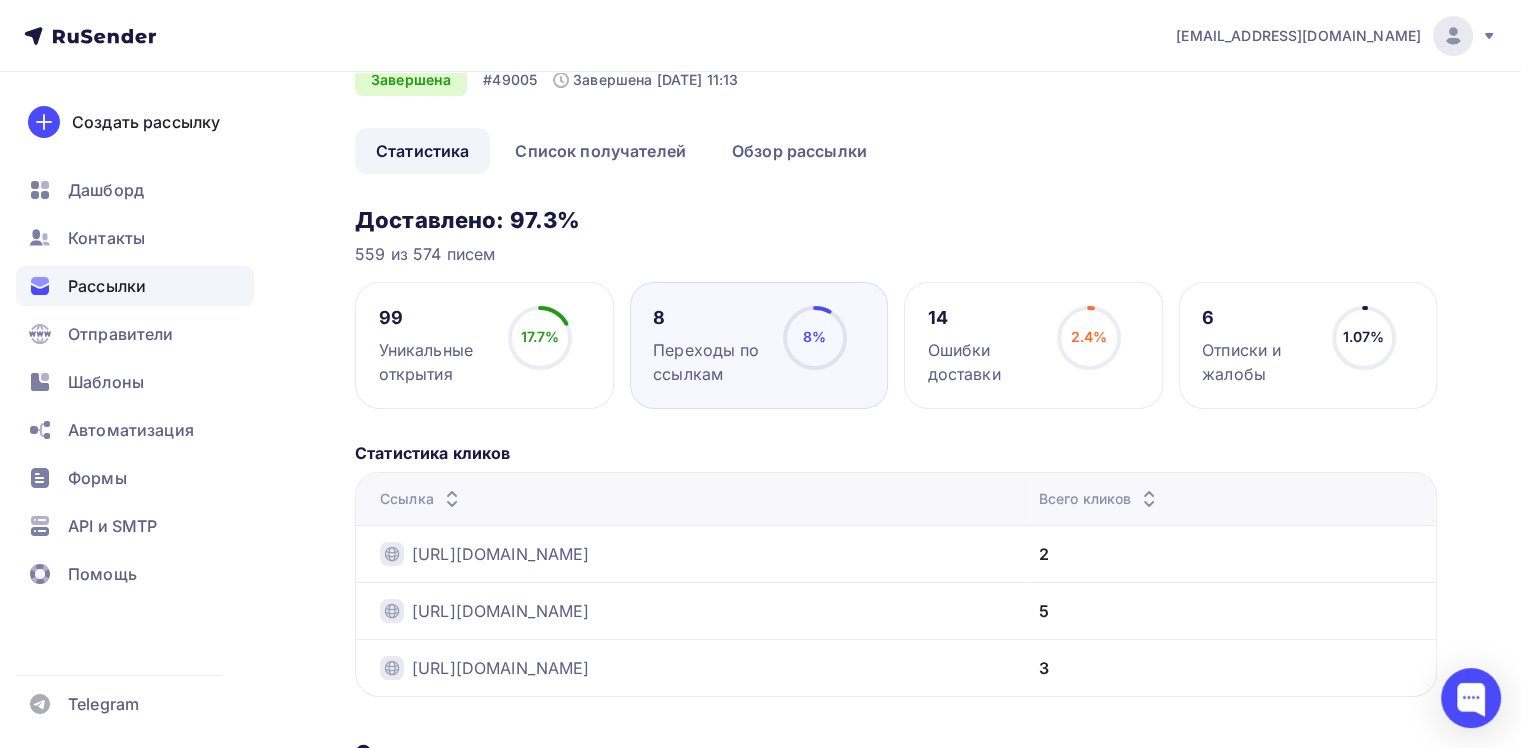 scroll, scrollTop: 300, scrollLeft: 0, axis: vertical 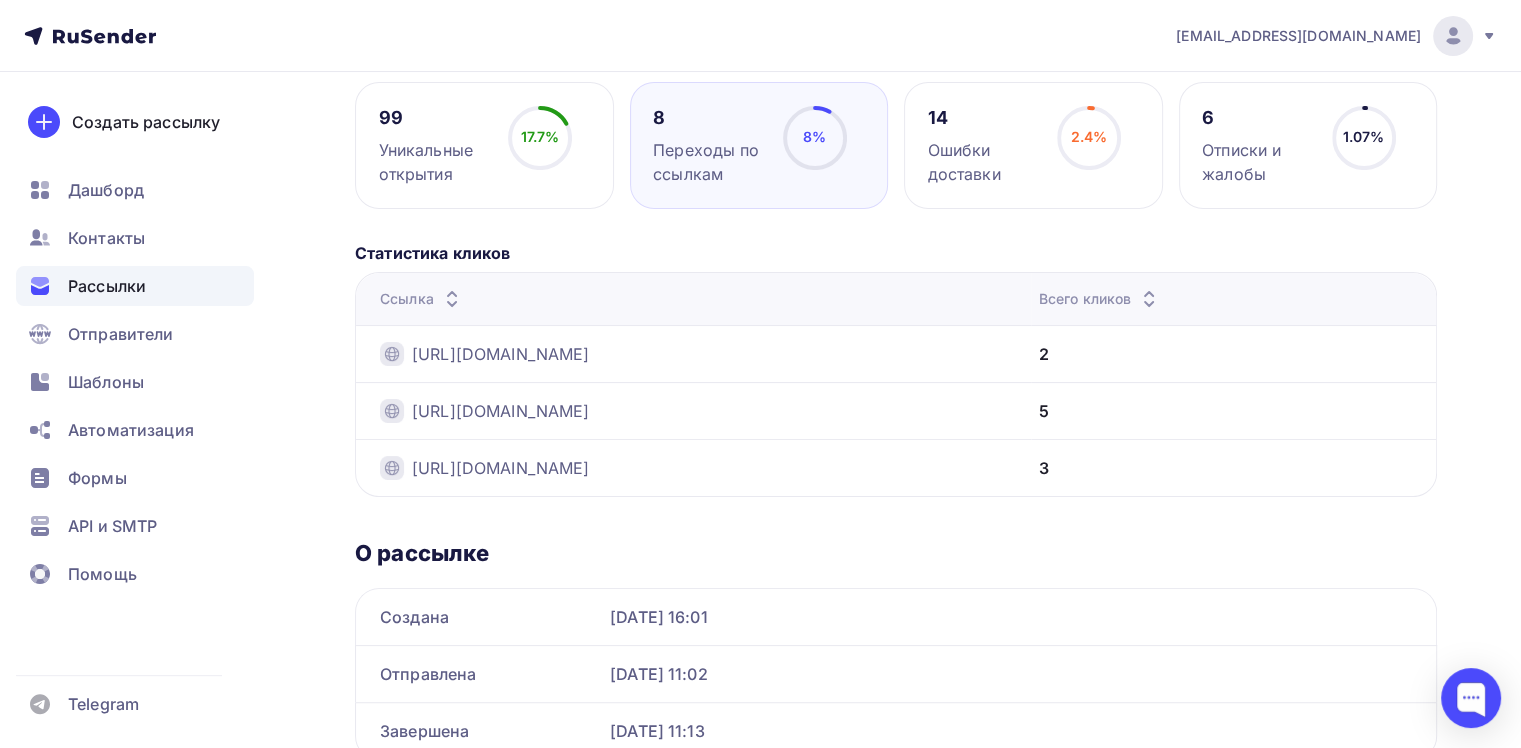 drag, startPoint x: 1156, startPoint y: 412, endPoint x: 407, endPoint y: 415, distance: 749.006 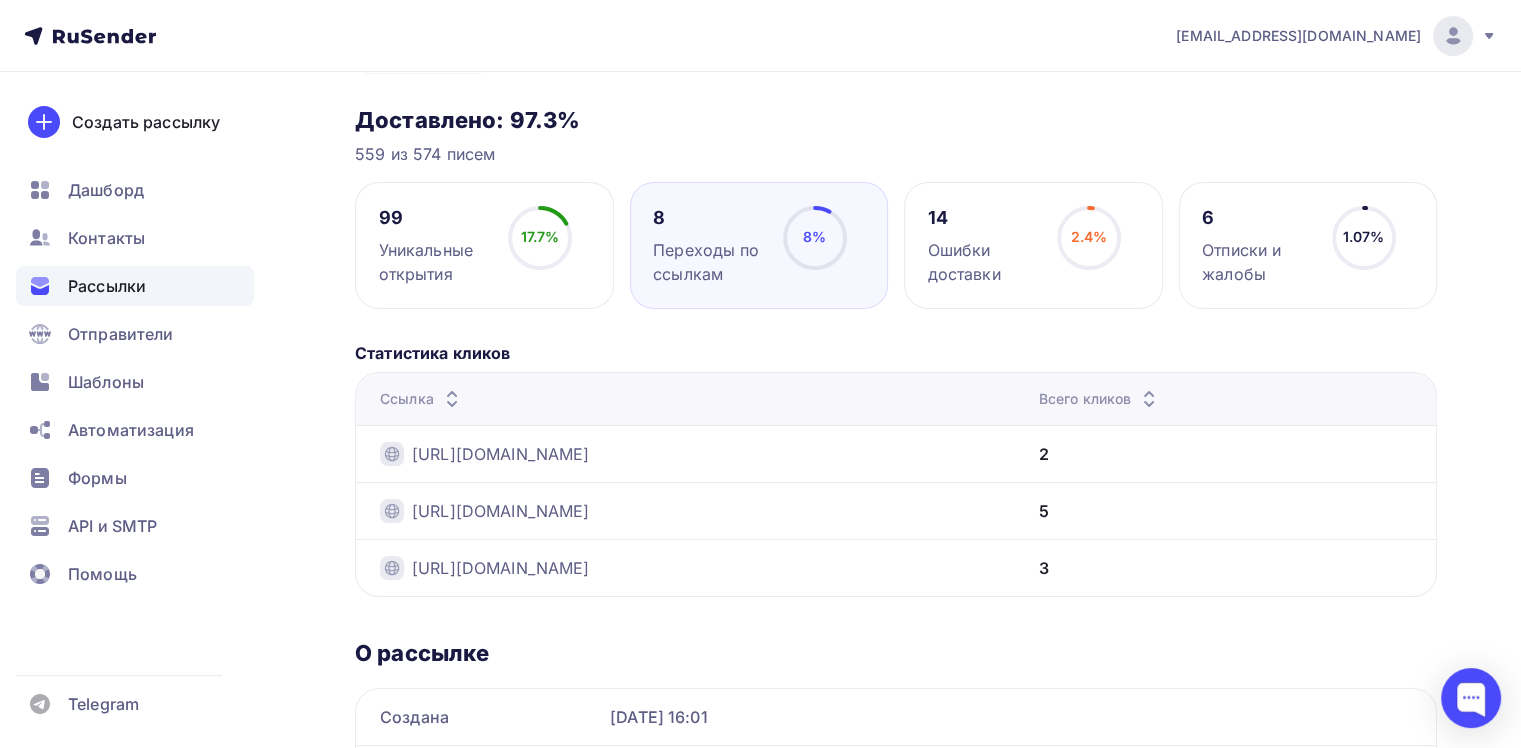 scroll, scrollTop: 0, scrollLeft: 0, axis: both 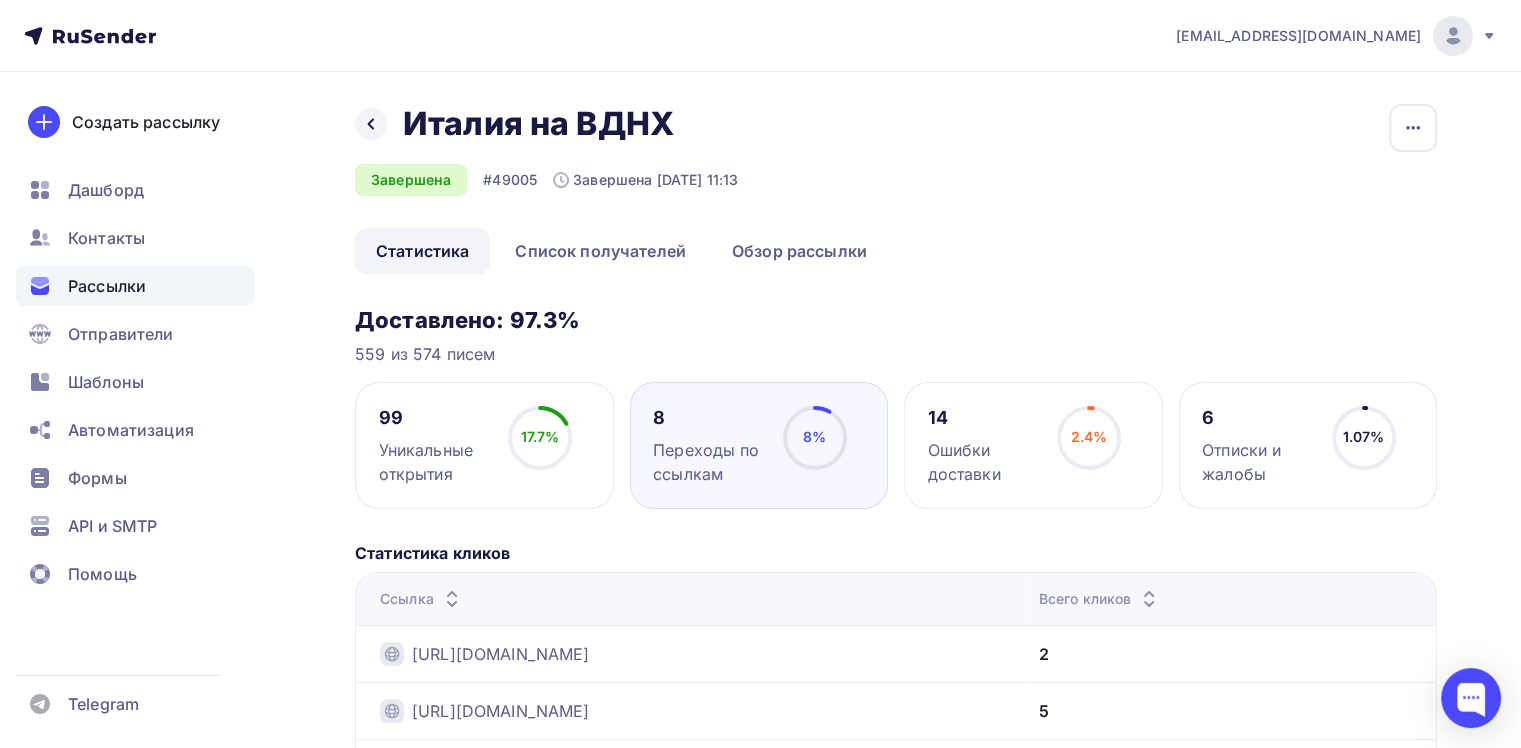 click on "Назад
Италия на ВДНХ
Италия на [GEOGRAPHIC_DATA]" at bounding box center (546, 124) 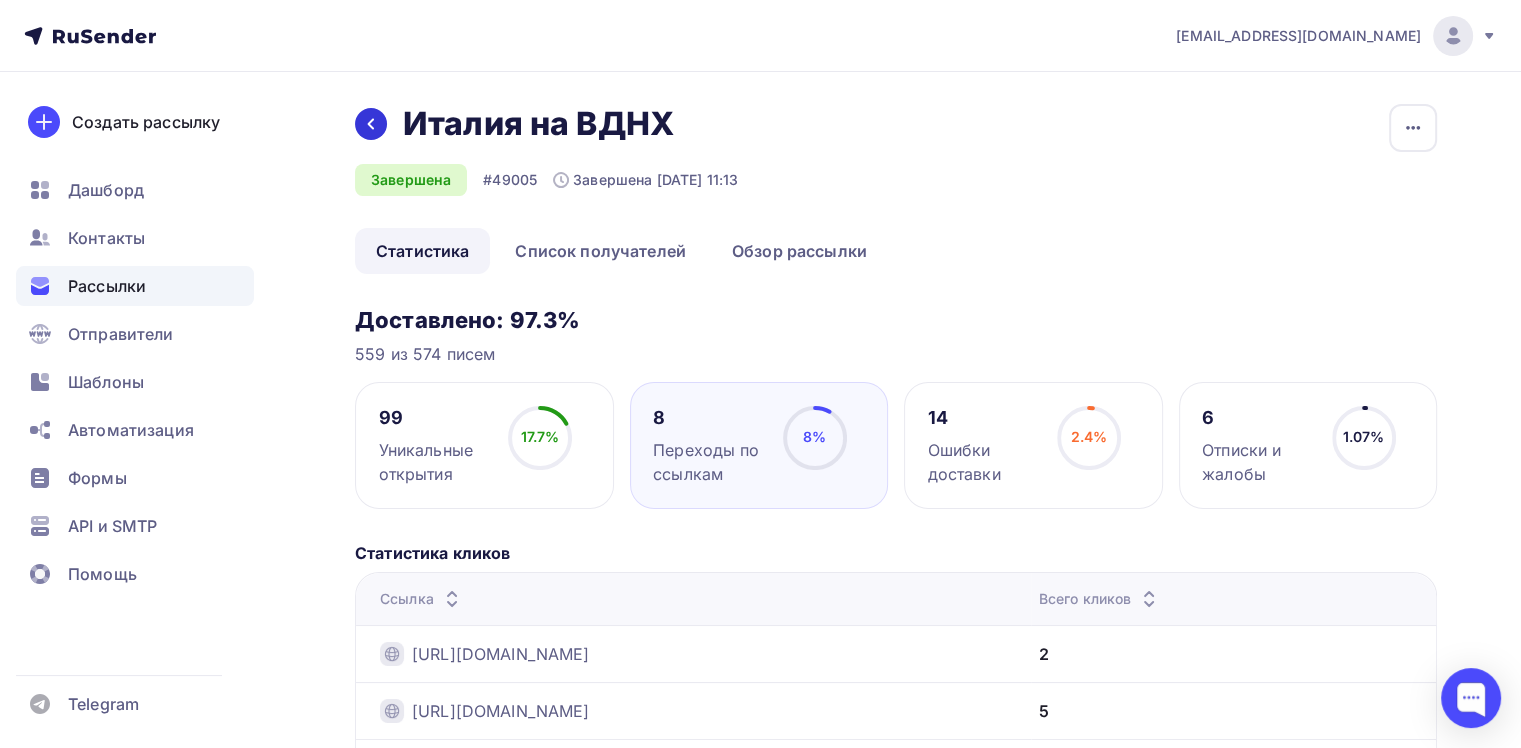 click at bounding box center [371, 124] 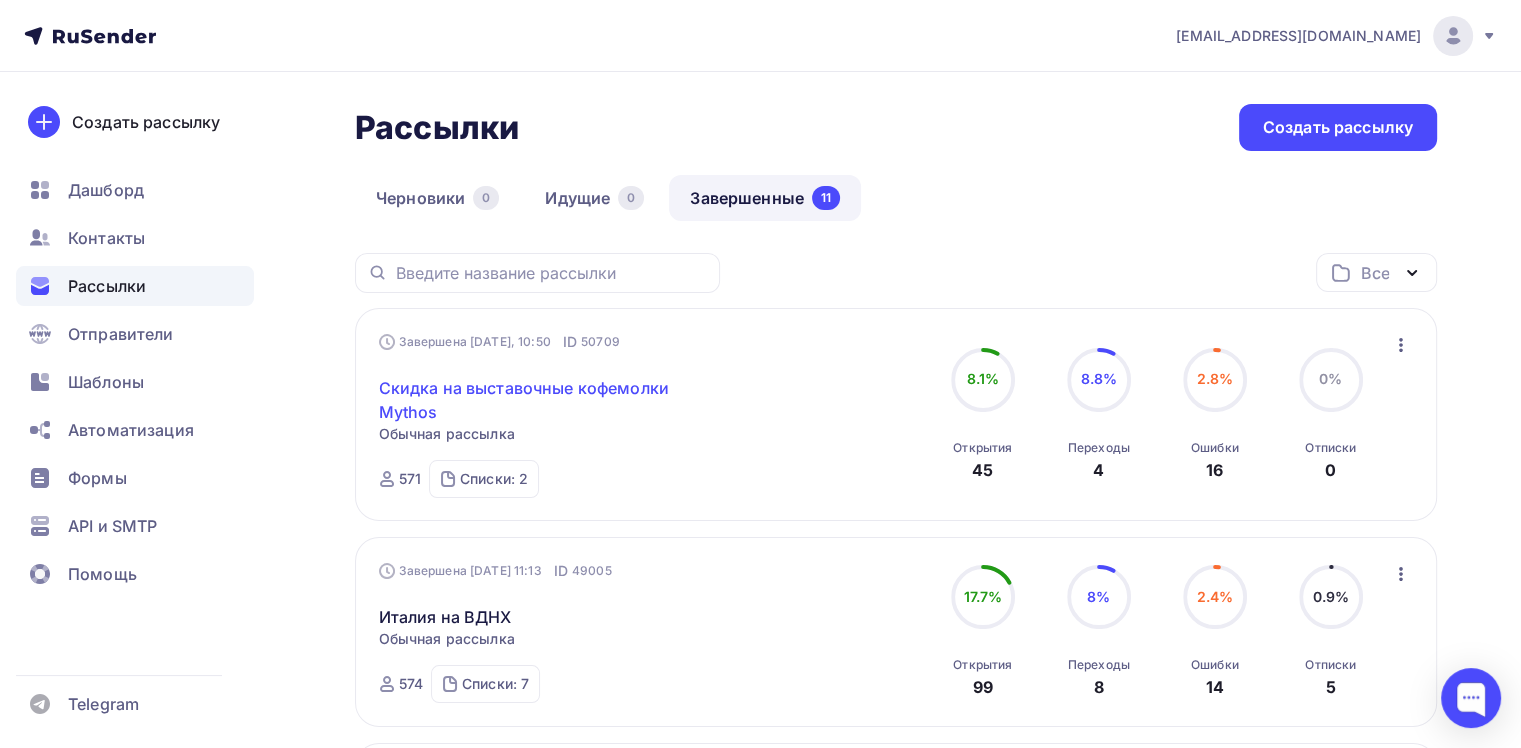 scroll, scrollTop: 100, scrollLeft: 0, axis: vertical 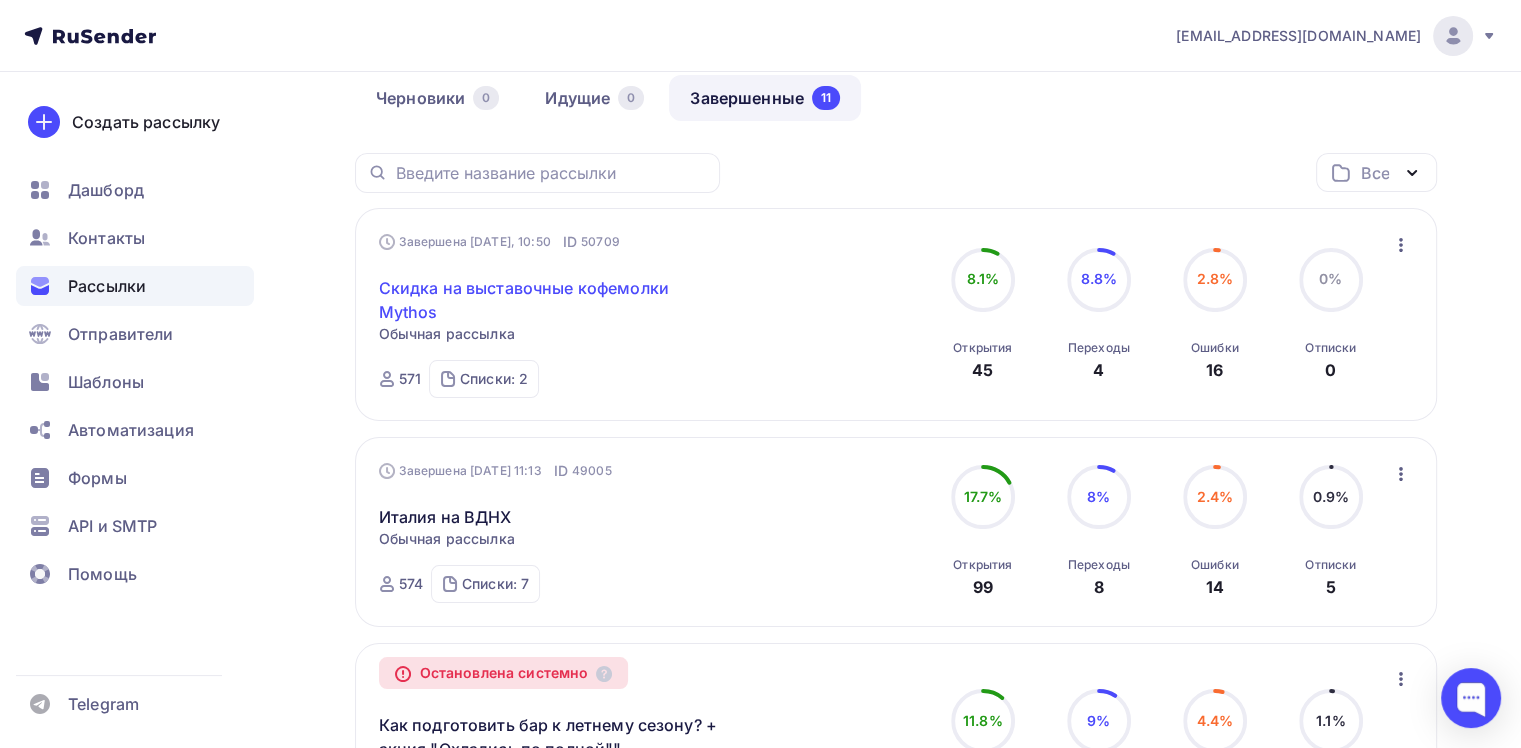 click on "Скидка на выставочные кофемолки Mythos" at bounding box center (550, 300) 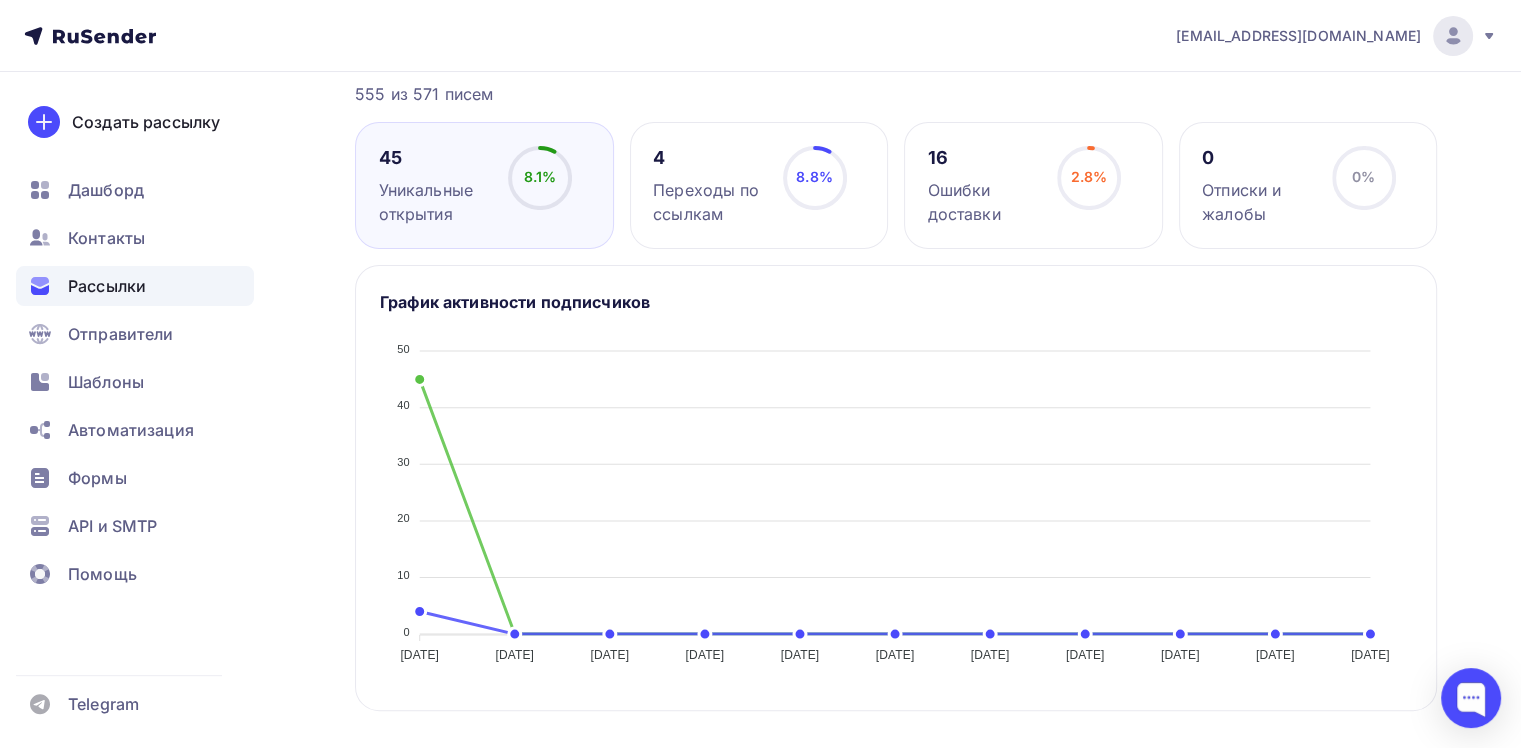 scroll, scrollTop: 0, scrollLeft: 0, axis: both 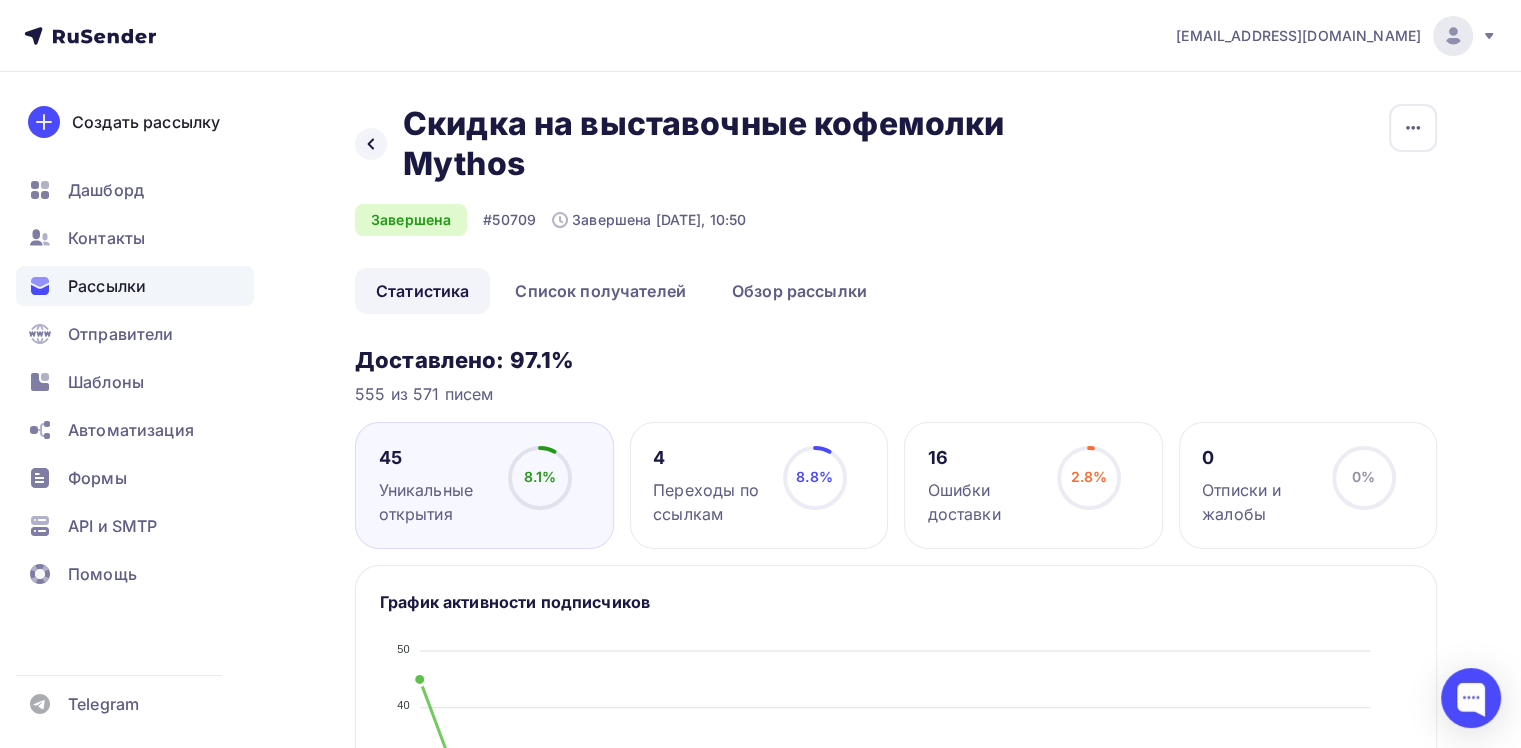 drag, startPoint x: 721, startPoint y: 224, endPoint x: 762, endPoint y: 222, distance: 41.04875 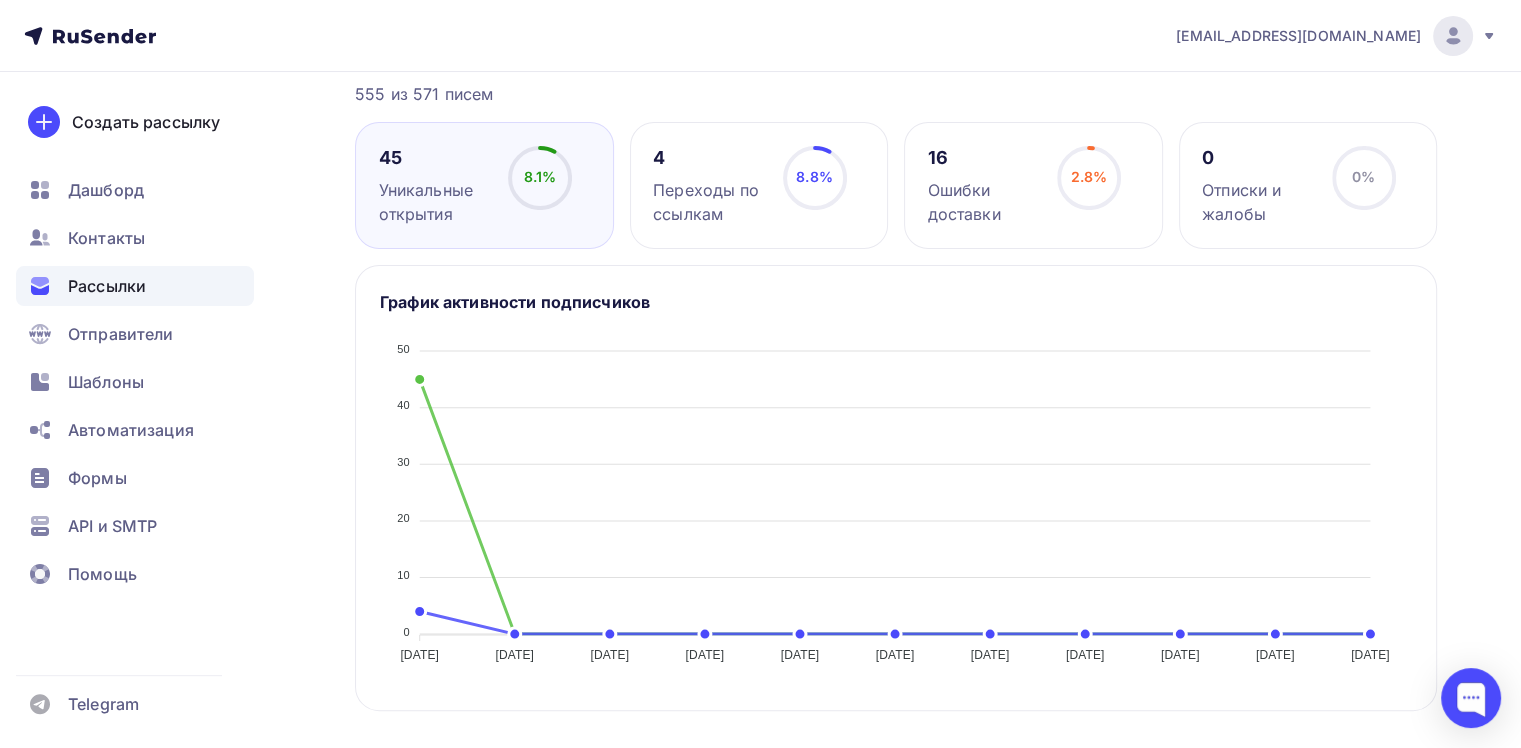 click on "Переходы по ссылкам" at bounding box center (709, 202) 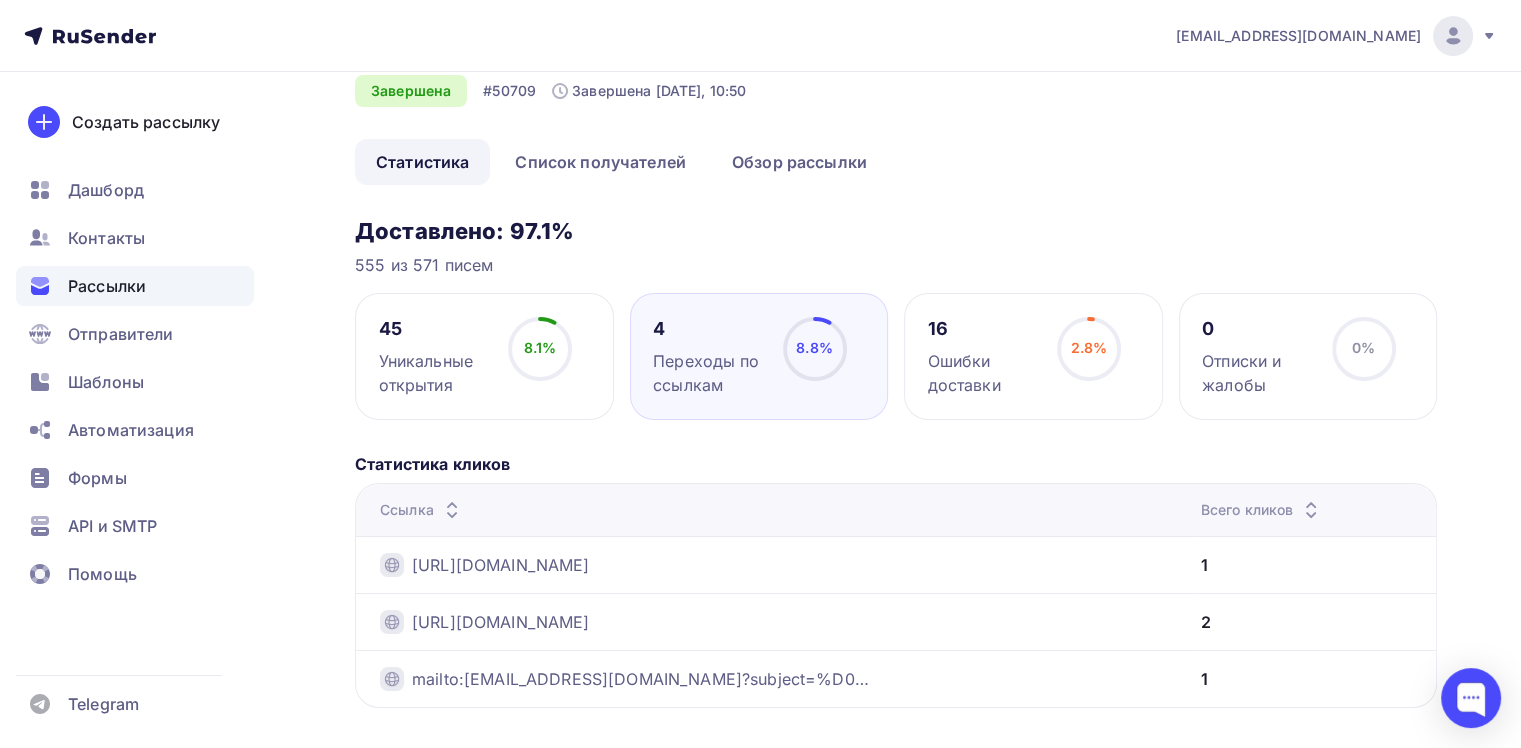 scroll, scrollTop: 229, scrollLeft: 0, axis: vertical 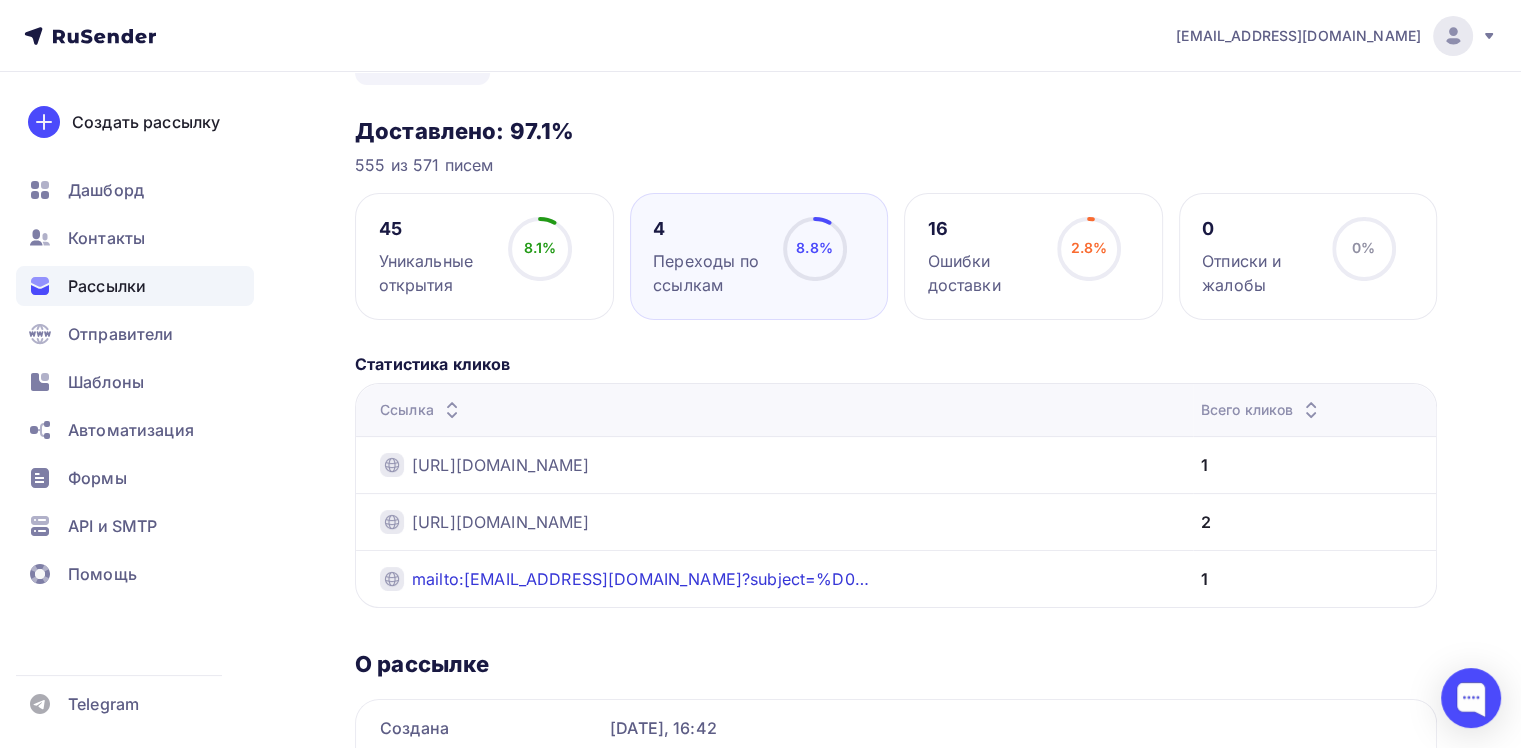 drag, startPoint x: 1231, startPoint y: 584, endPoint x: 416, endPoint y: 576, distance: 815.03925 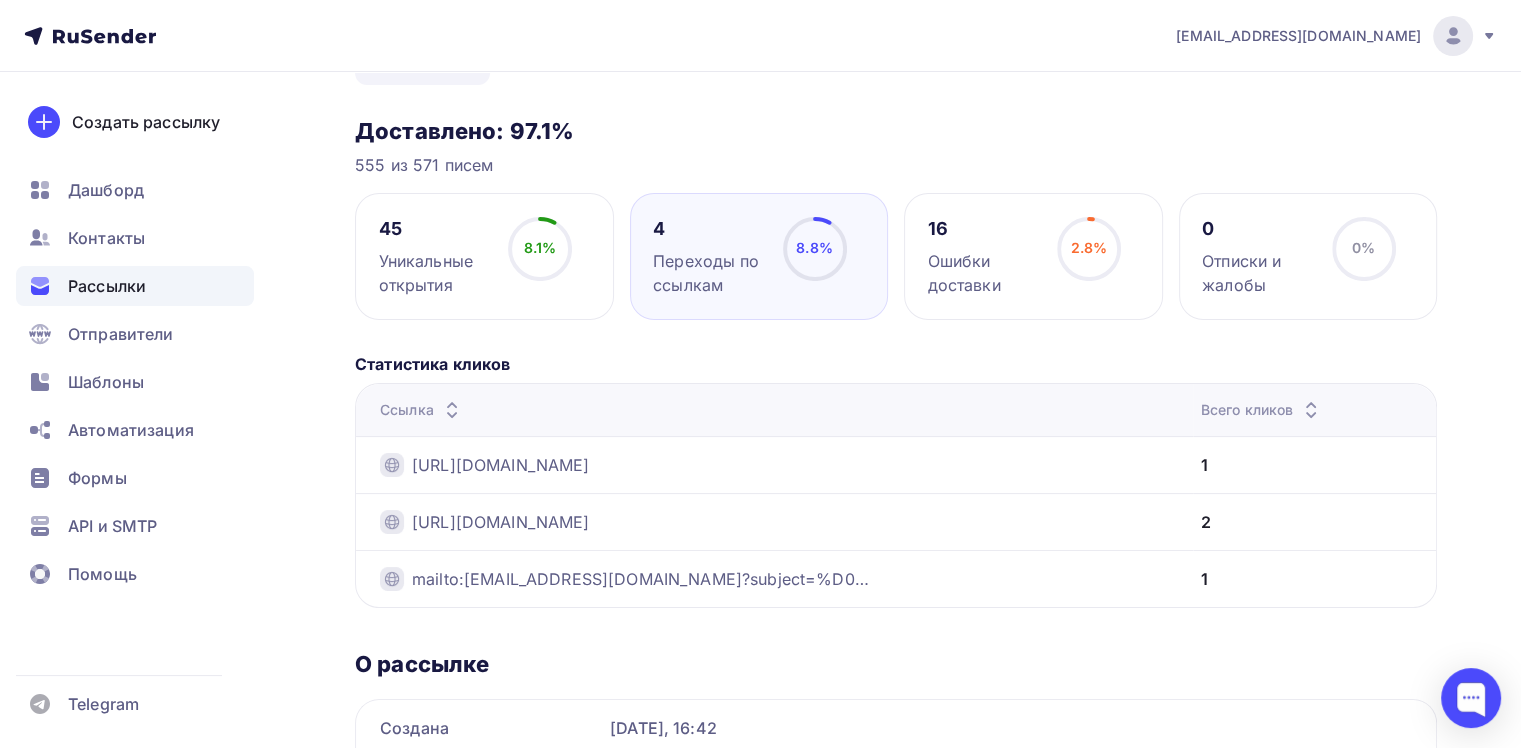 click on "Статистика кликов" at bounding box center [896, 364] 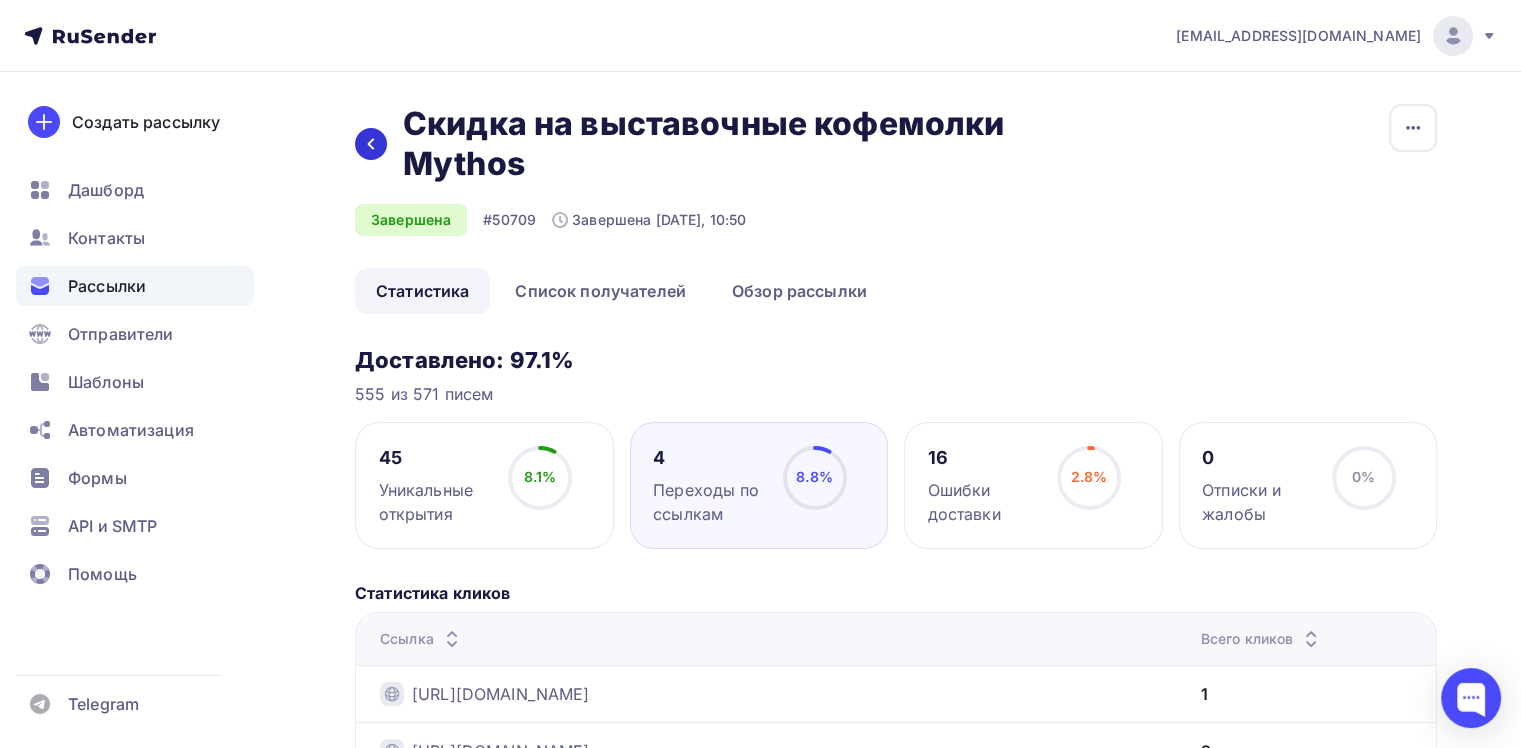 click at bounding box center (371, 144) 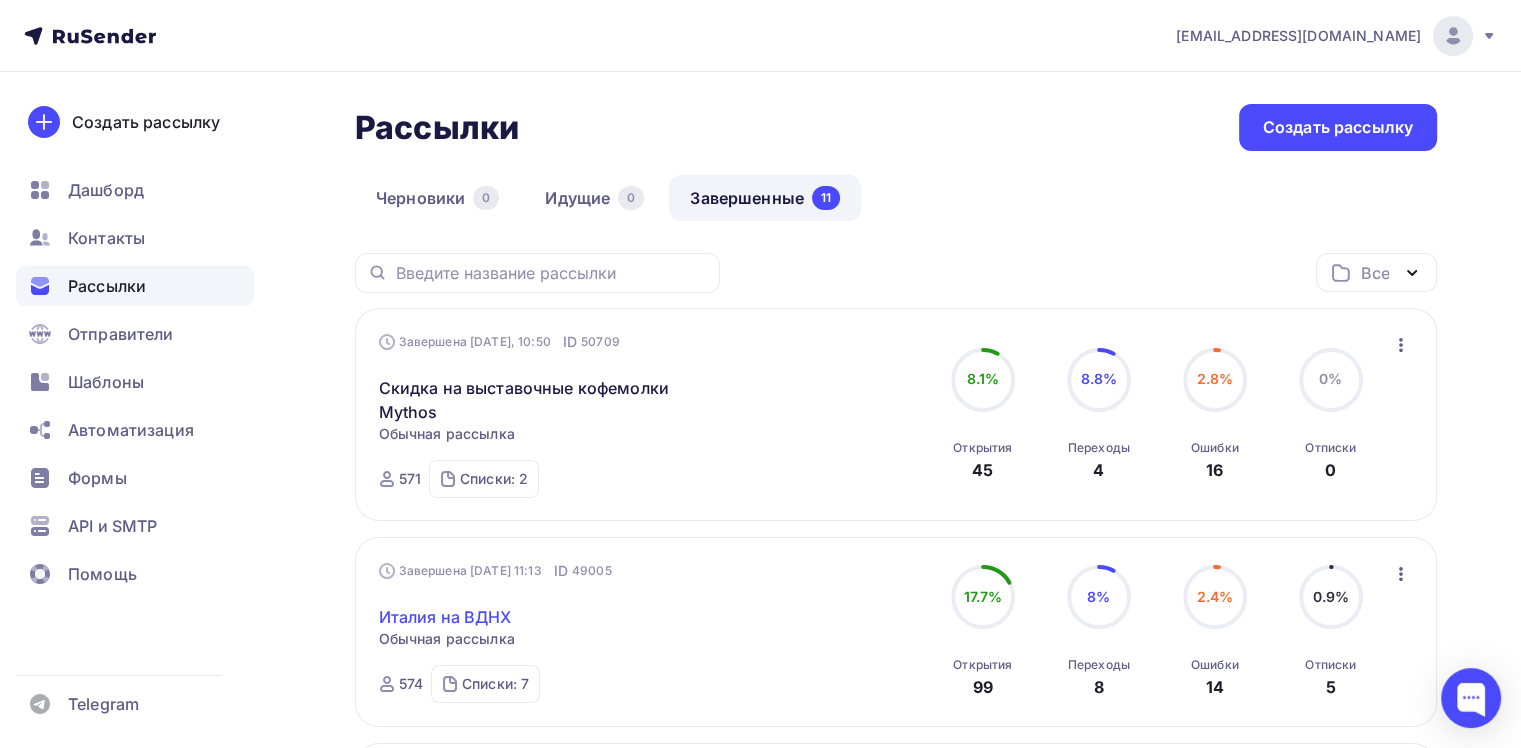 click on "Италия на ВДНХ" at bounding box center [445, 617] 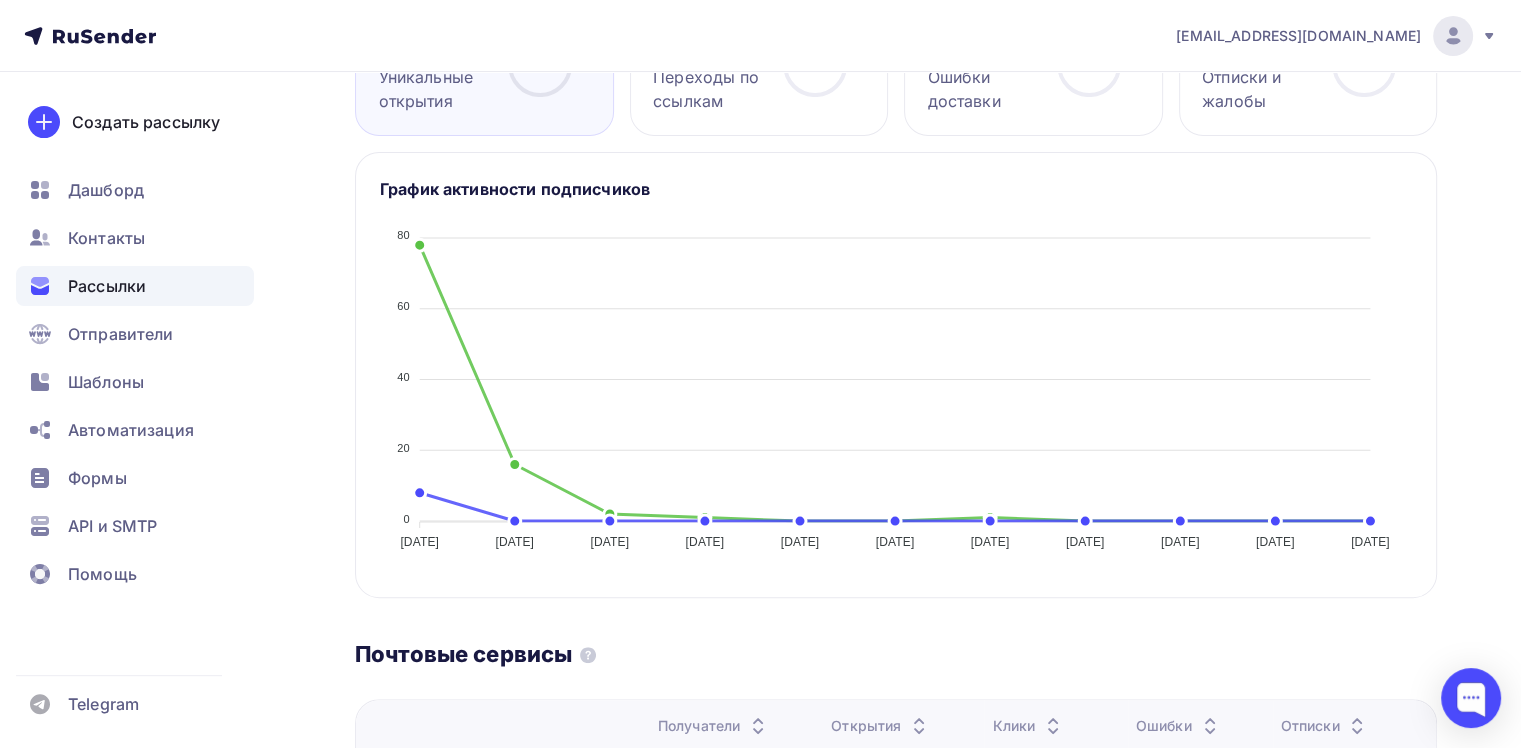 scroll, scrollTop: 0, scrollLeft: 0, axis: both 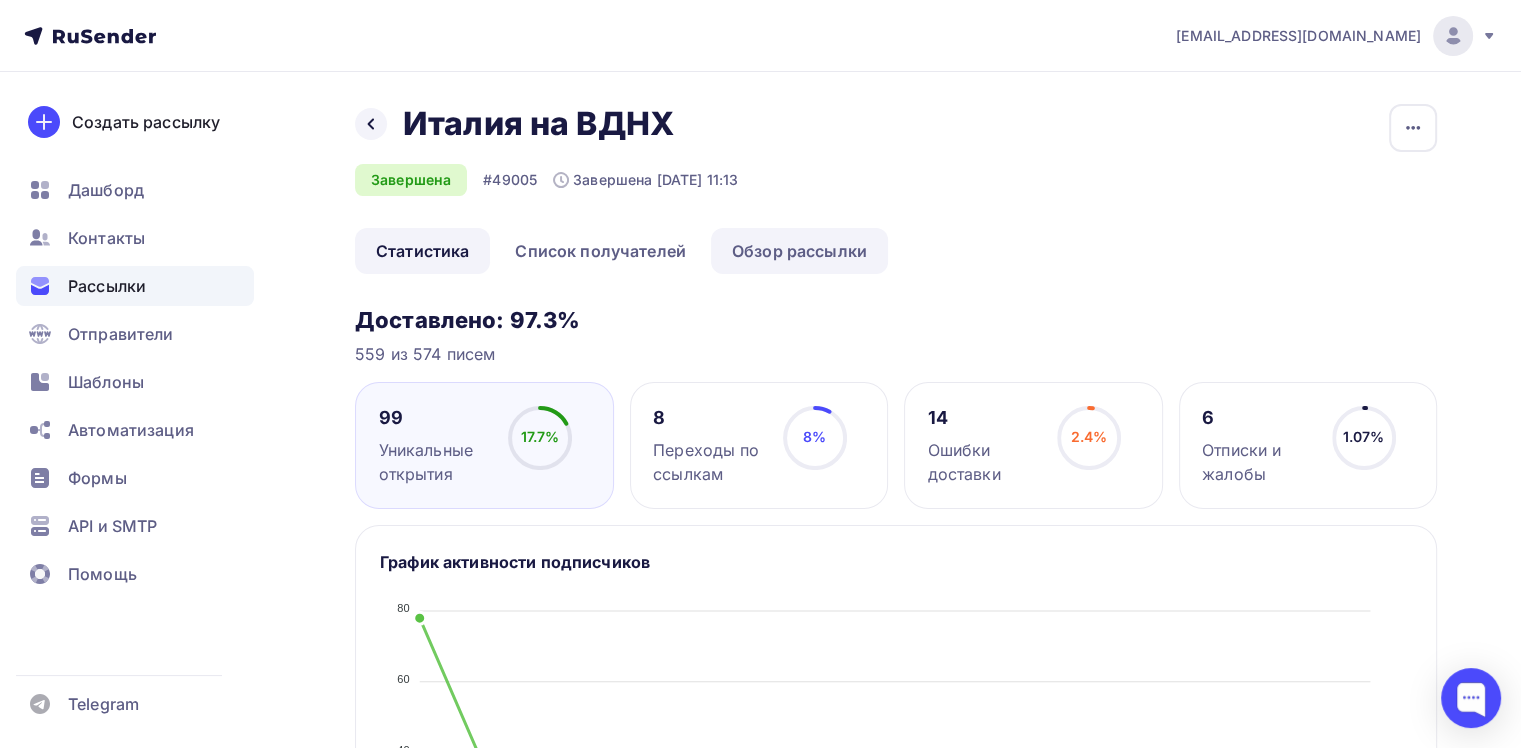 click on "Обзор рассылки" at bounding box center [799, 251] 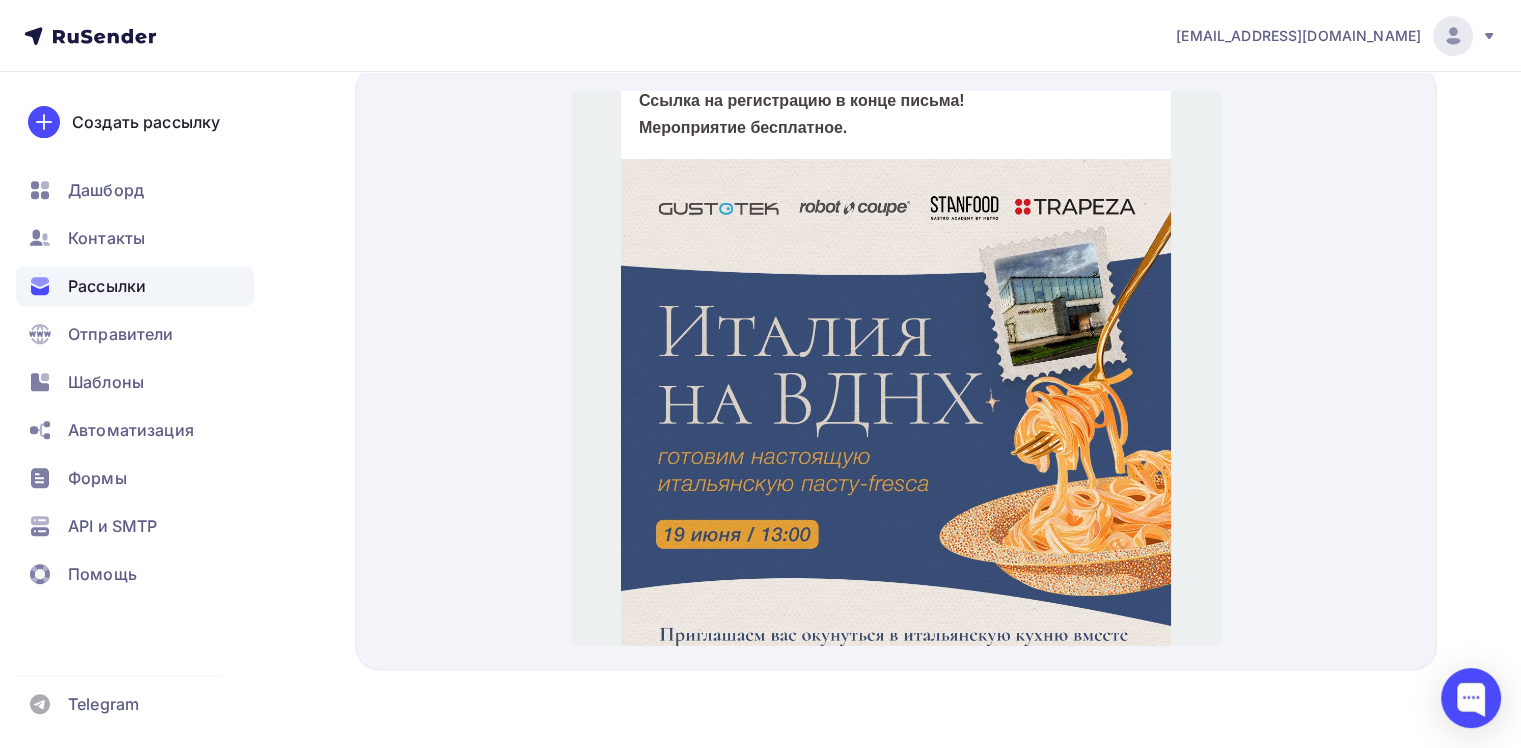 scroll, scrollTop: 0, scrollLeft: 0, axis: both 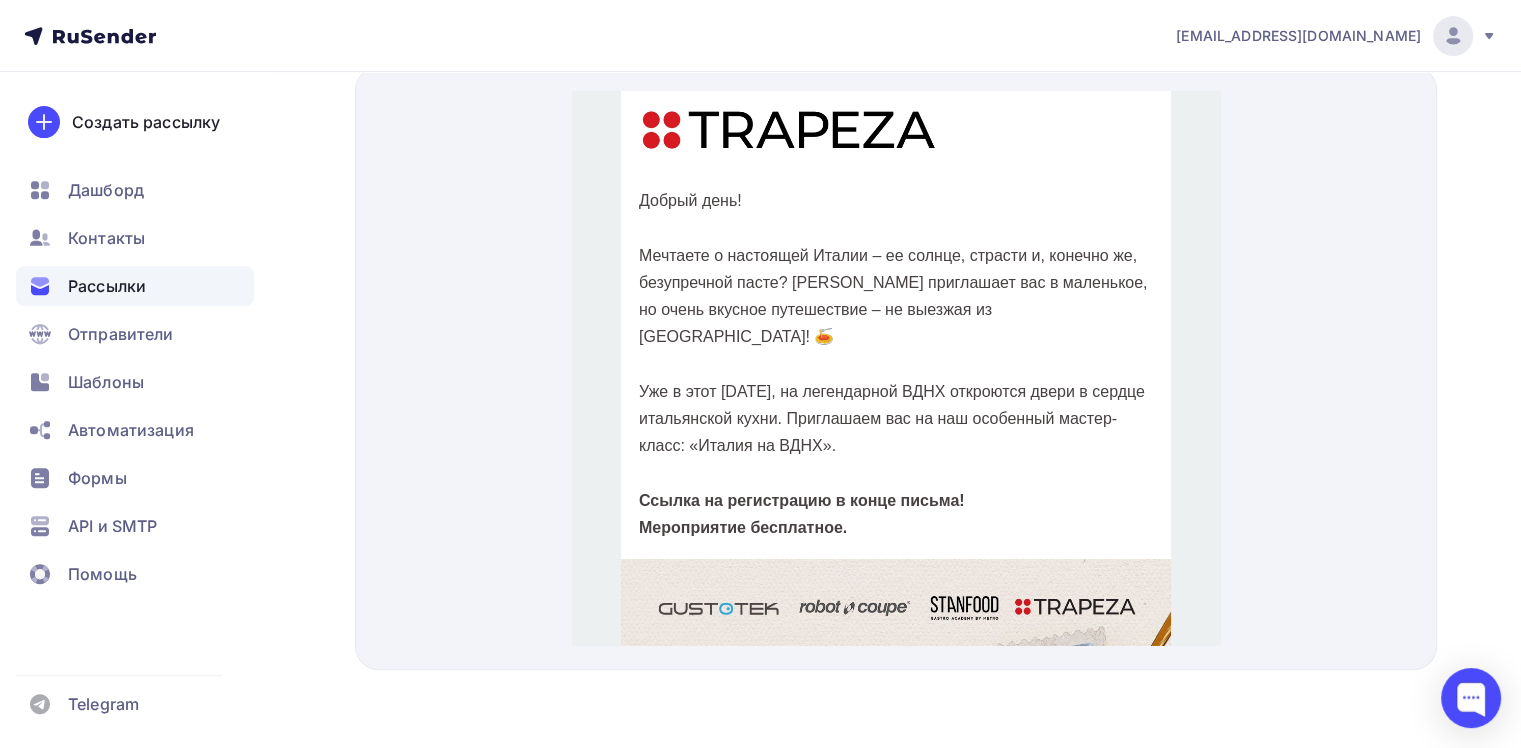 click on "Рассылки" at bounding box center (107, 286) 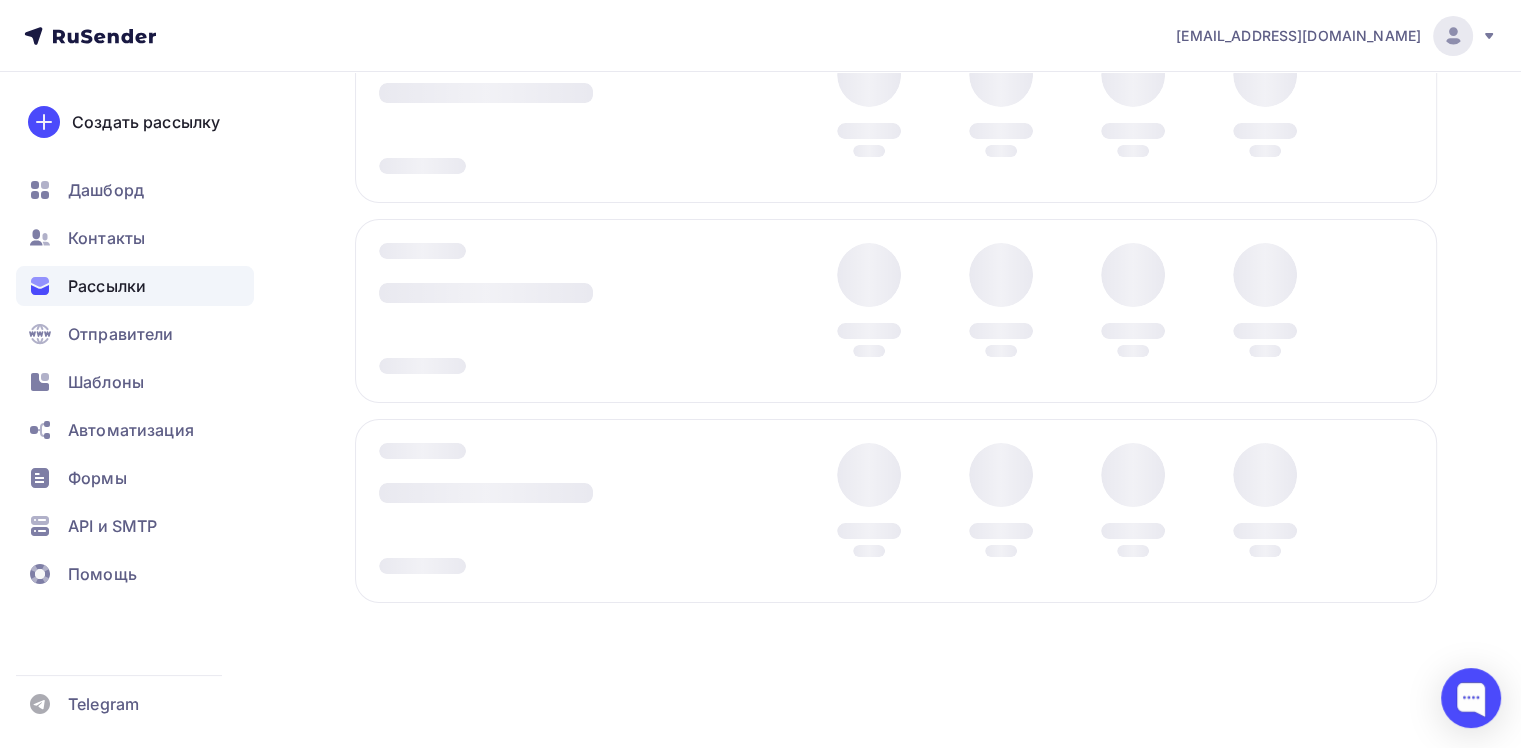 scroll, scrollTop: 0, scrollLeft: 0, axis: both 